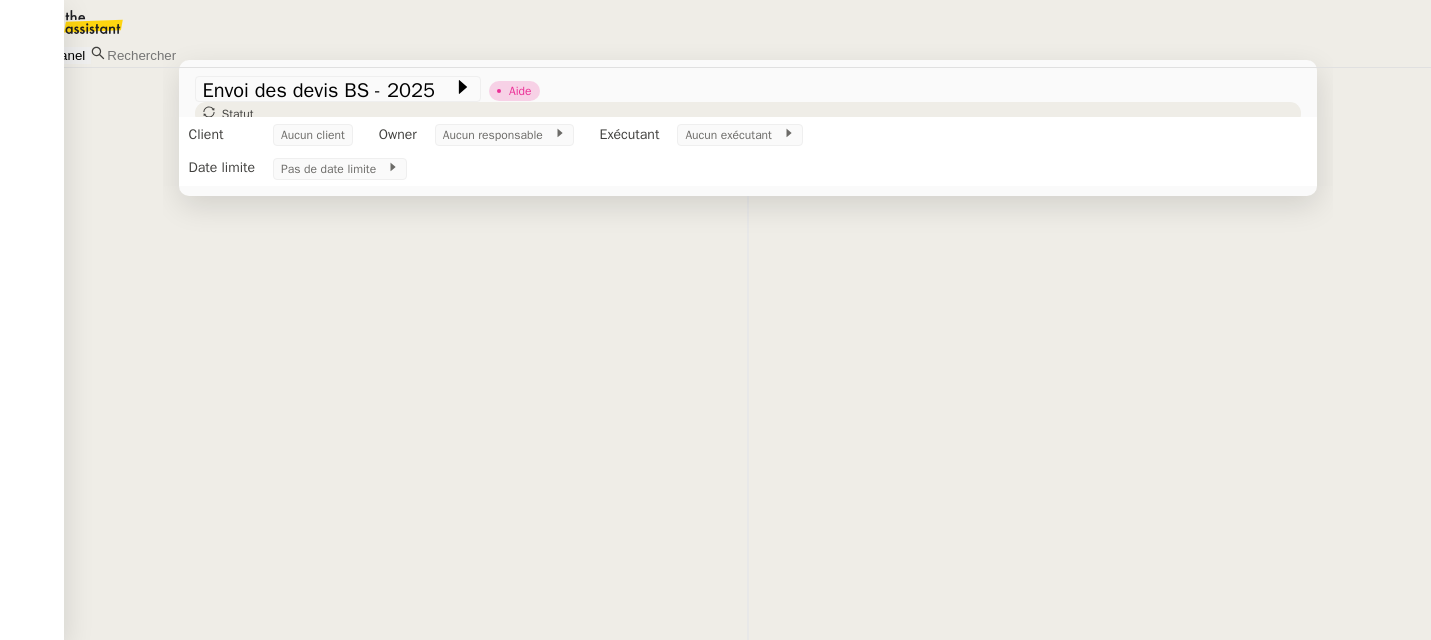 scroll, scrollTop: 0, scrollLeft: 0, axis: both 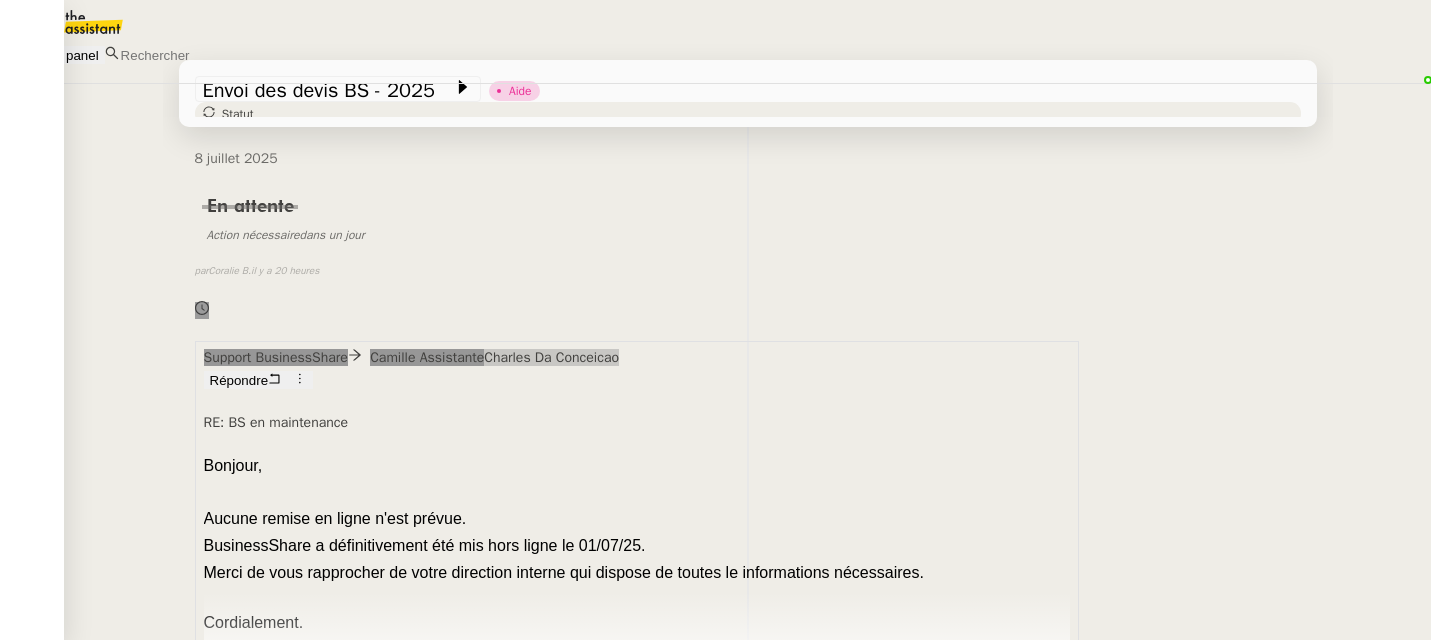 click on "•••" at bounding box center [217, 664] 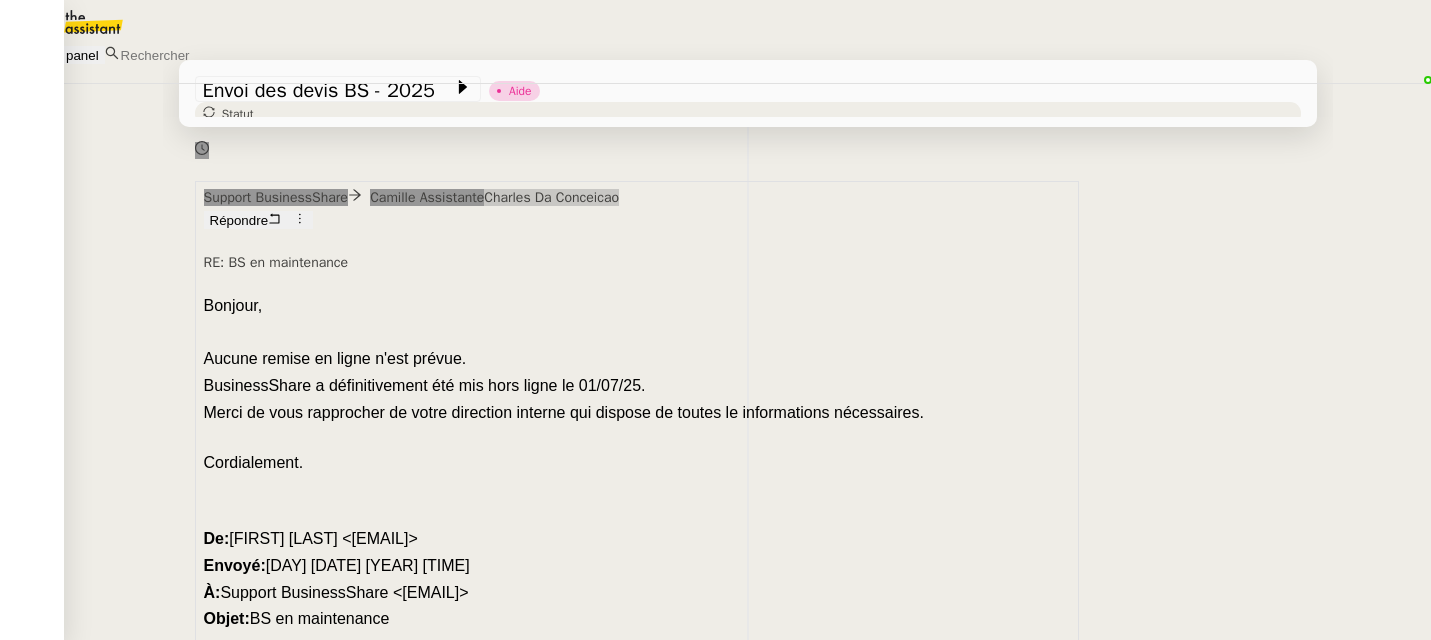 scroll, scrollTop: 590, scrollLeft: 0, axis: vertical 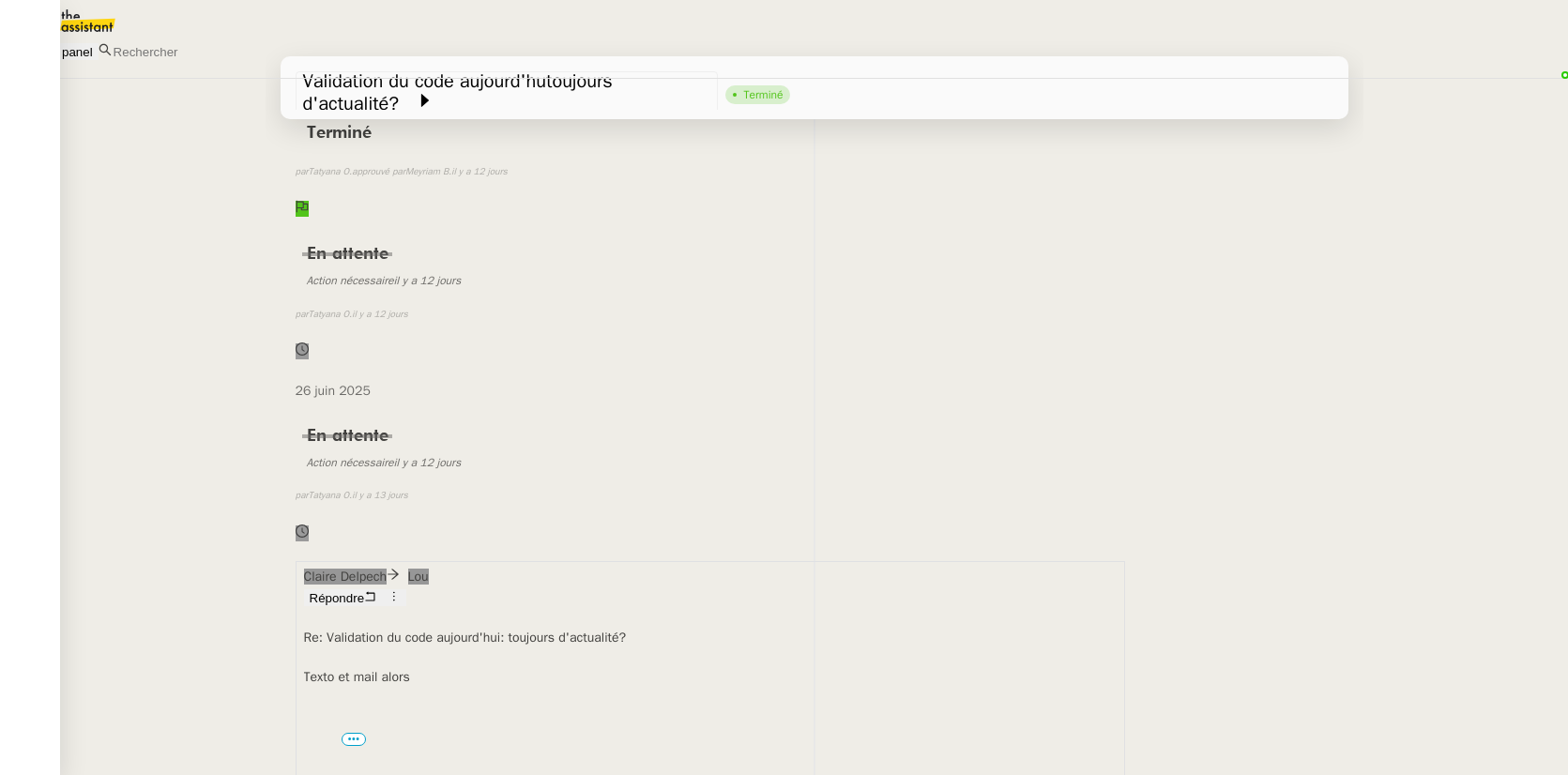 click at bounding box center [192, 52] 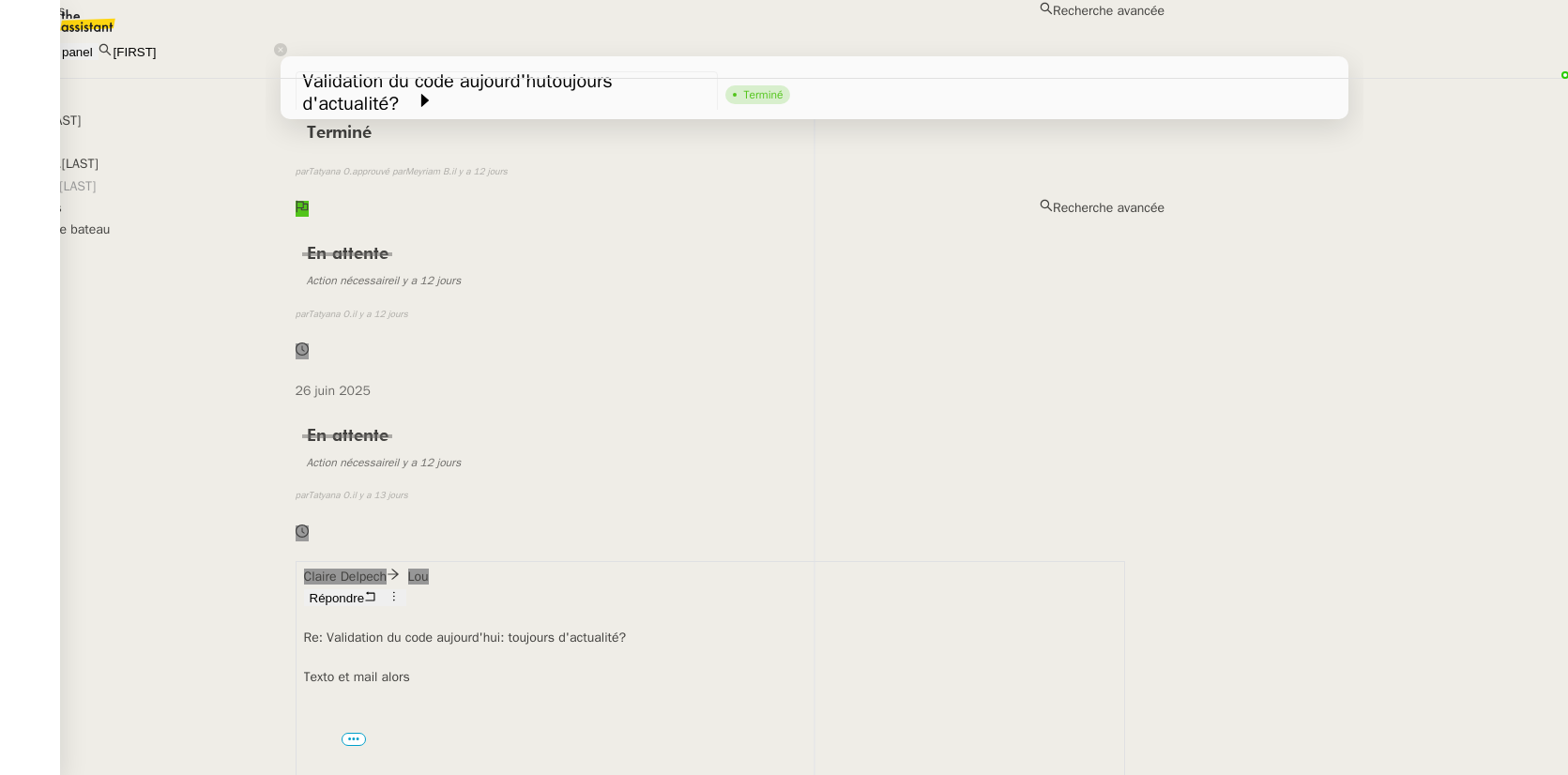 click on "Ilyes Hadj" at bounding box center (582, 32) 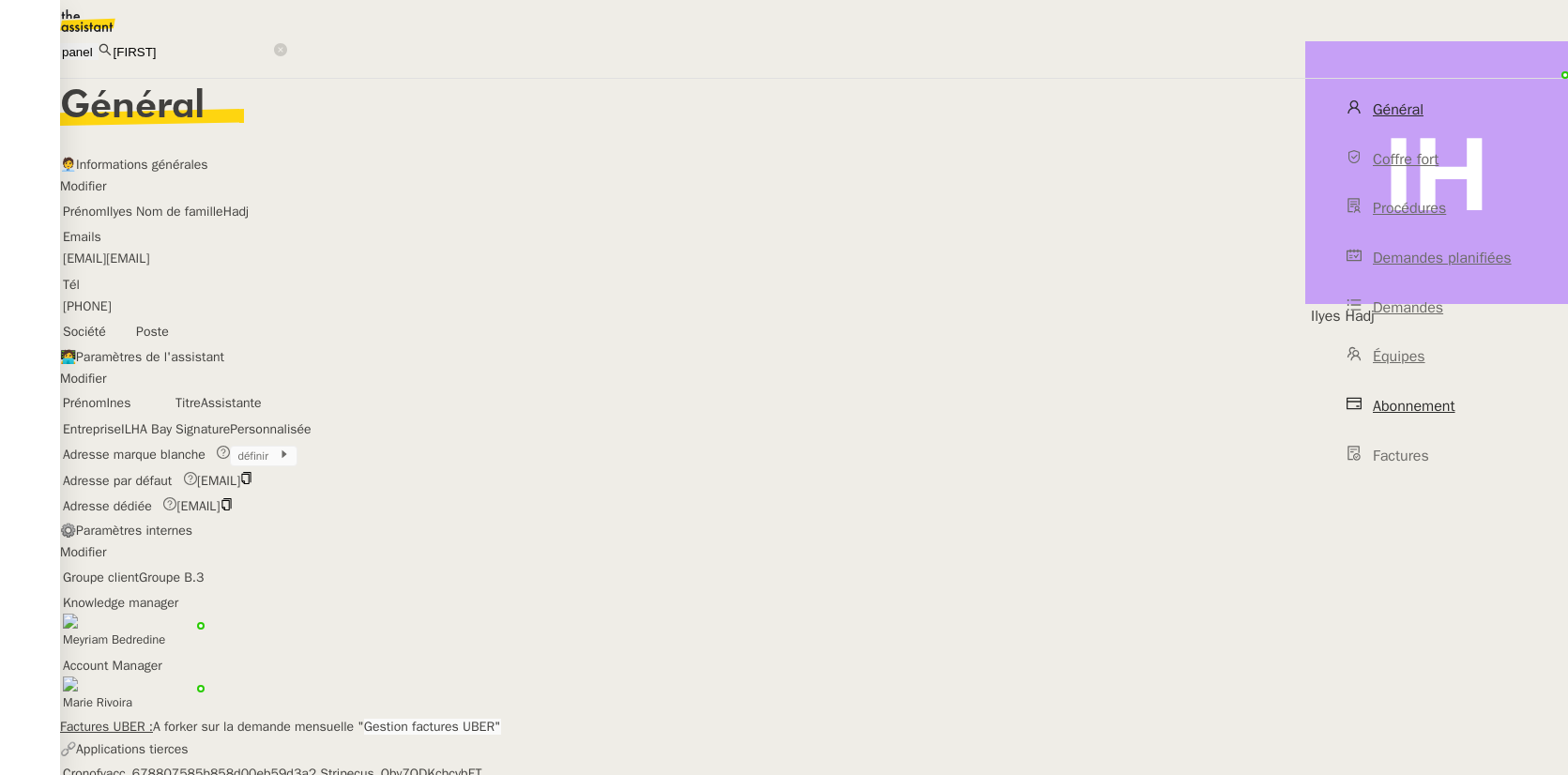 click on "Abonnement" at bounding box center (1414, 406) 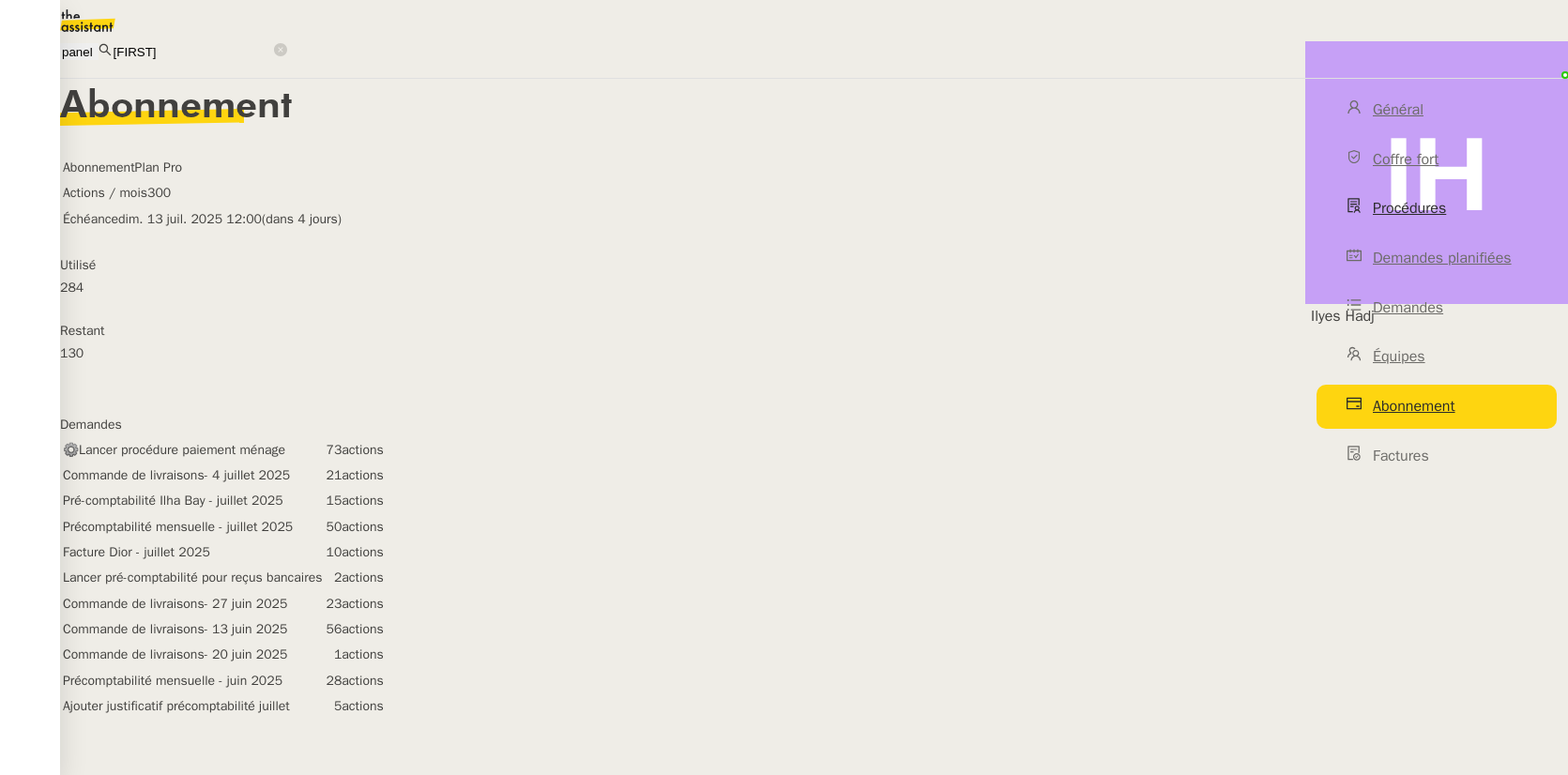 click on "Procédures" at bounding box center [1437, 208] 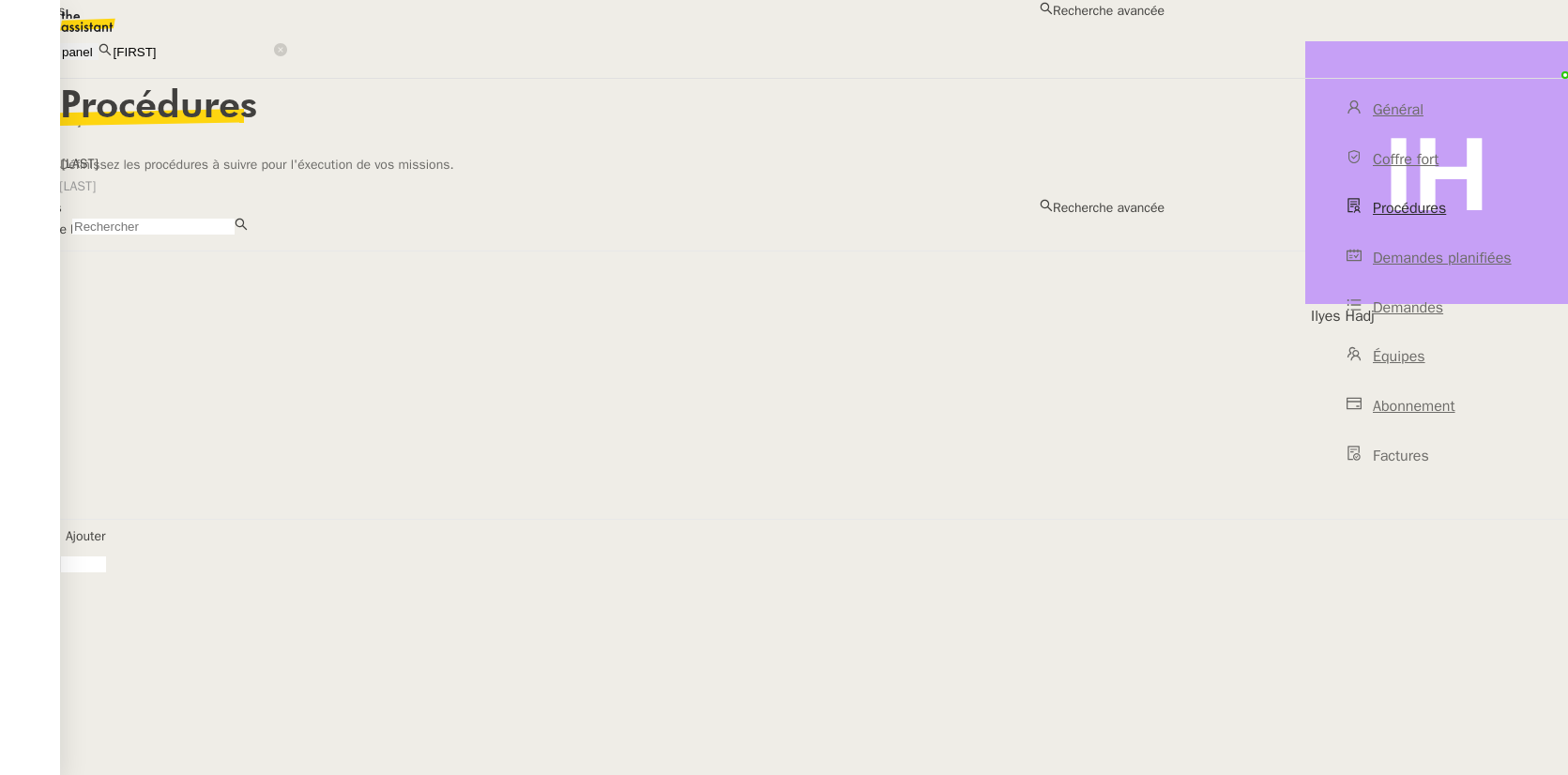 drag, startPoint x: 398, startPoint y: 16, endPoint x: 304, endPoint y: 14, distance: 94.02 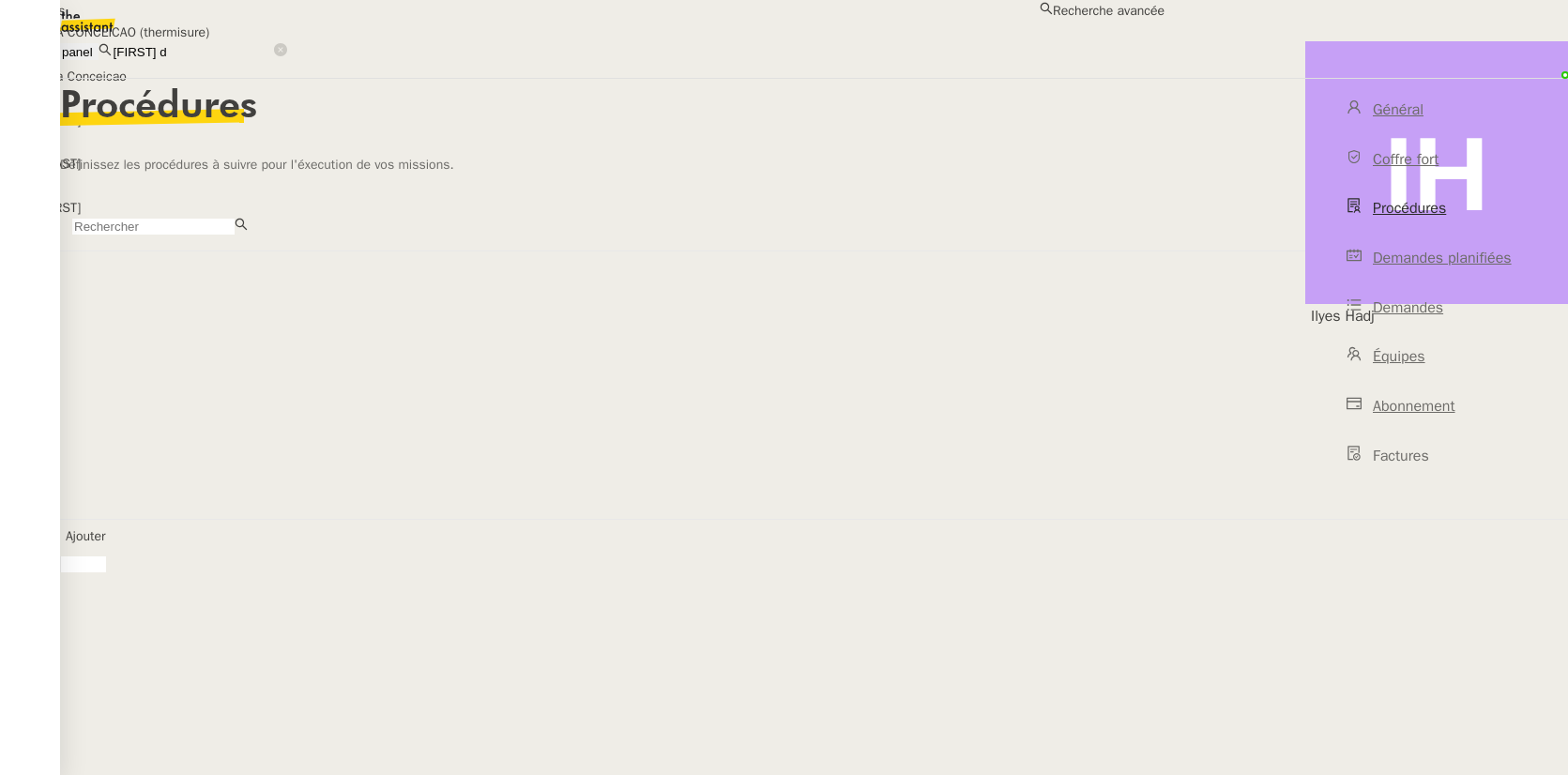 click on "Charles Da Conceicao" at bounding box center [582, 76] 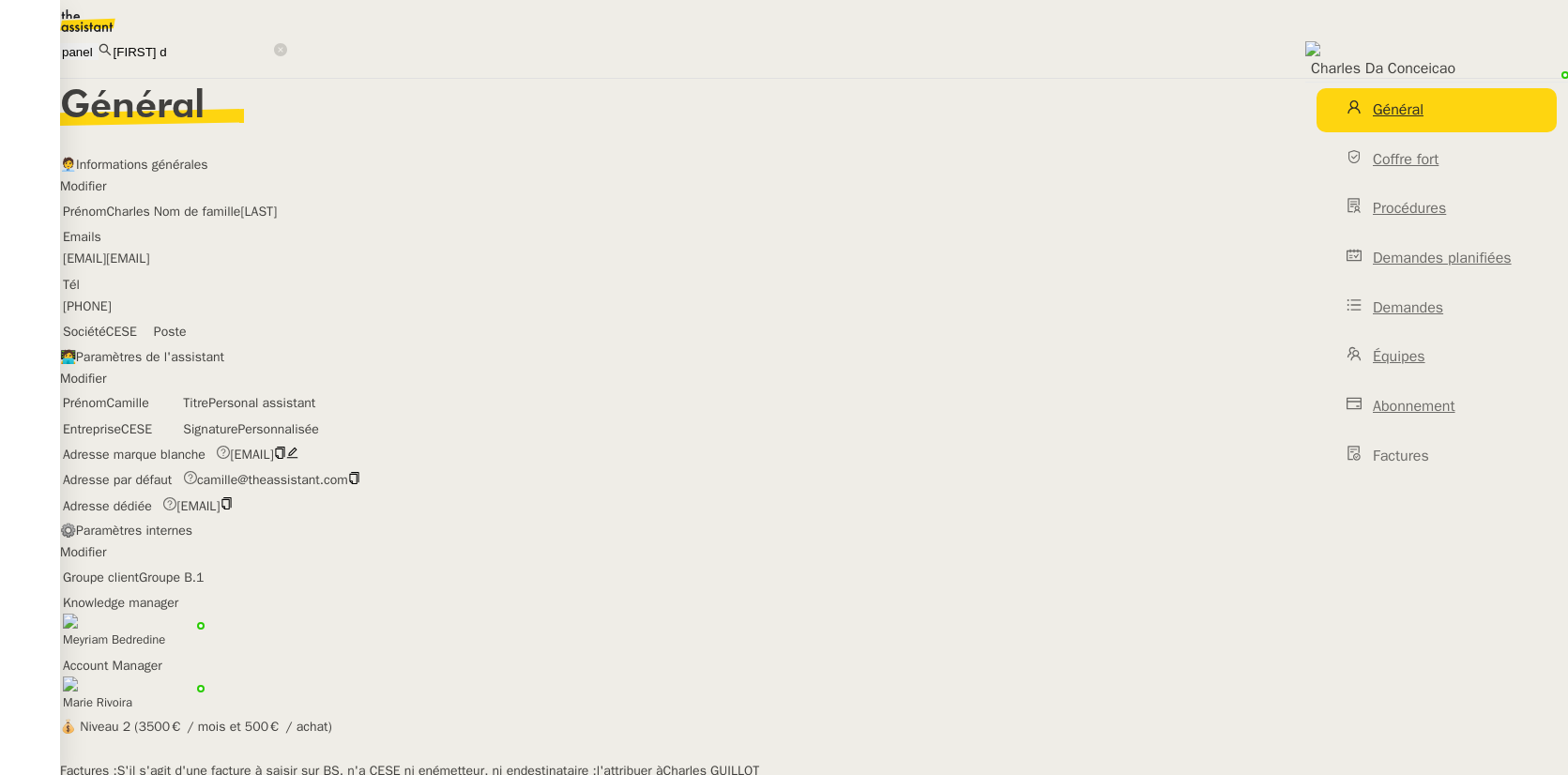 click at bounding box center (280, 452) 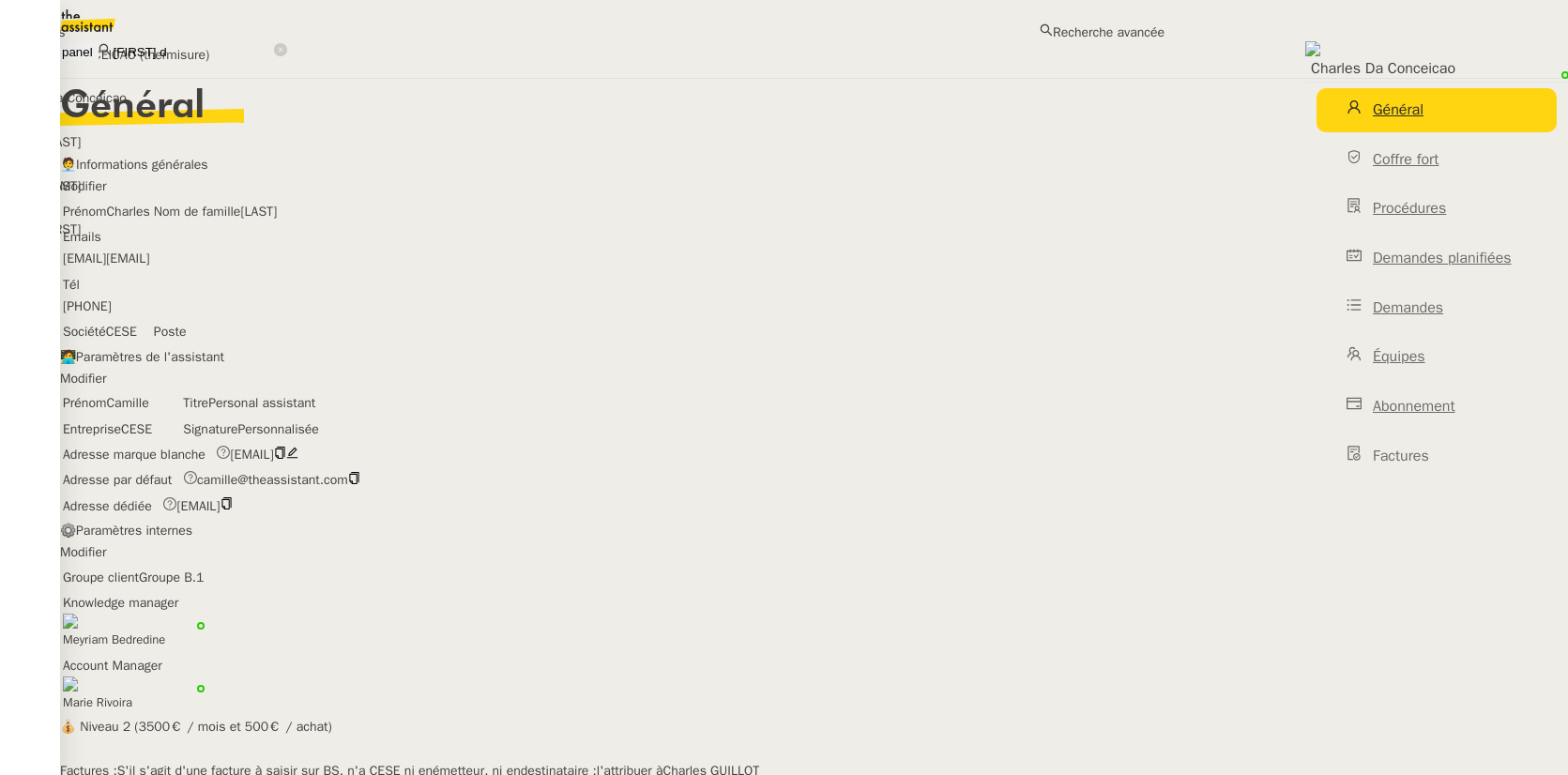 drag, startPoint x: 434, startPoint y: 21, endPoint x: 317, endPoint y: 22, distance: 117.004273 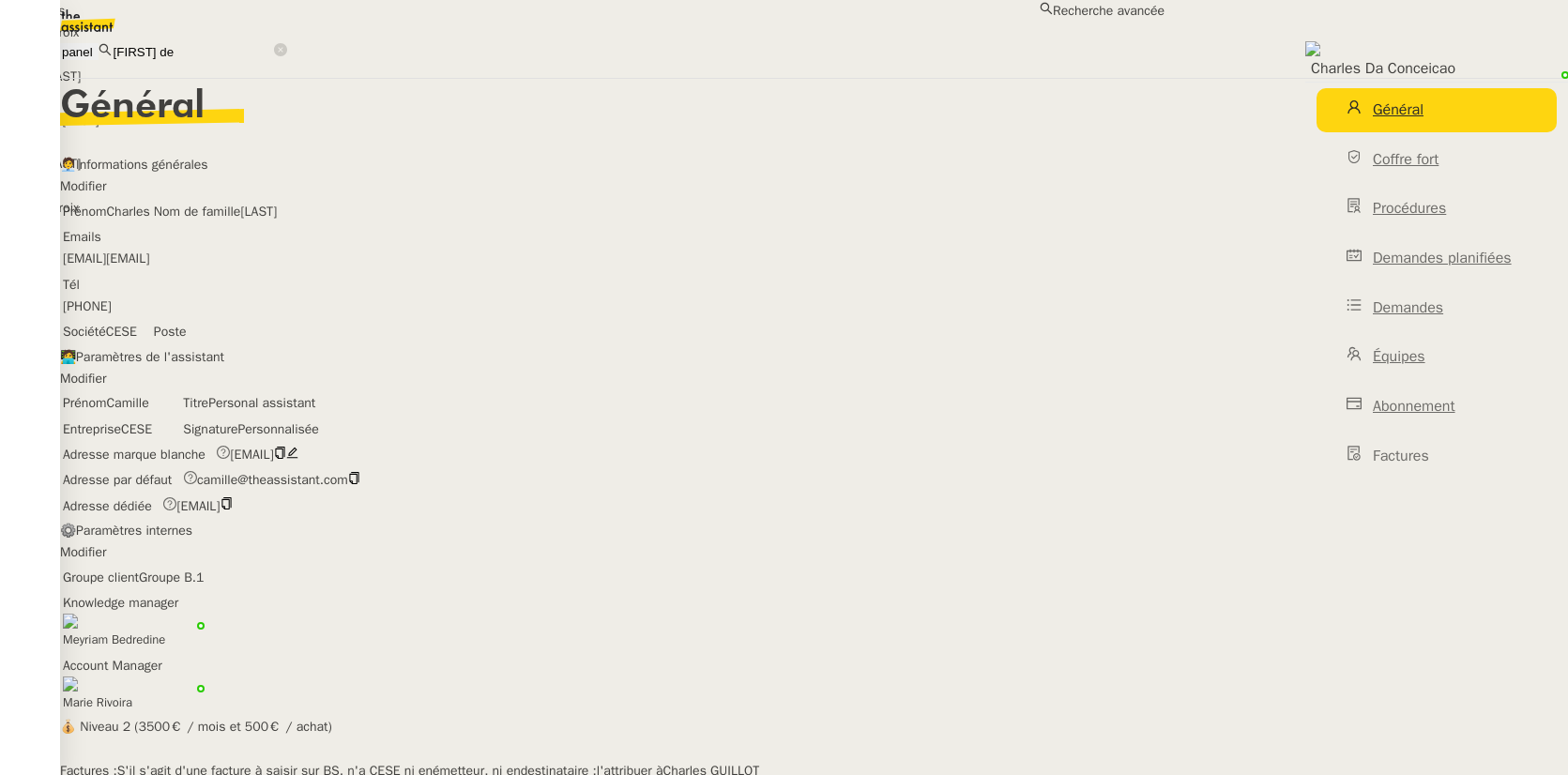 click on "Julien Decroix" at bounding box center (582, 32) 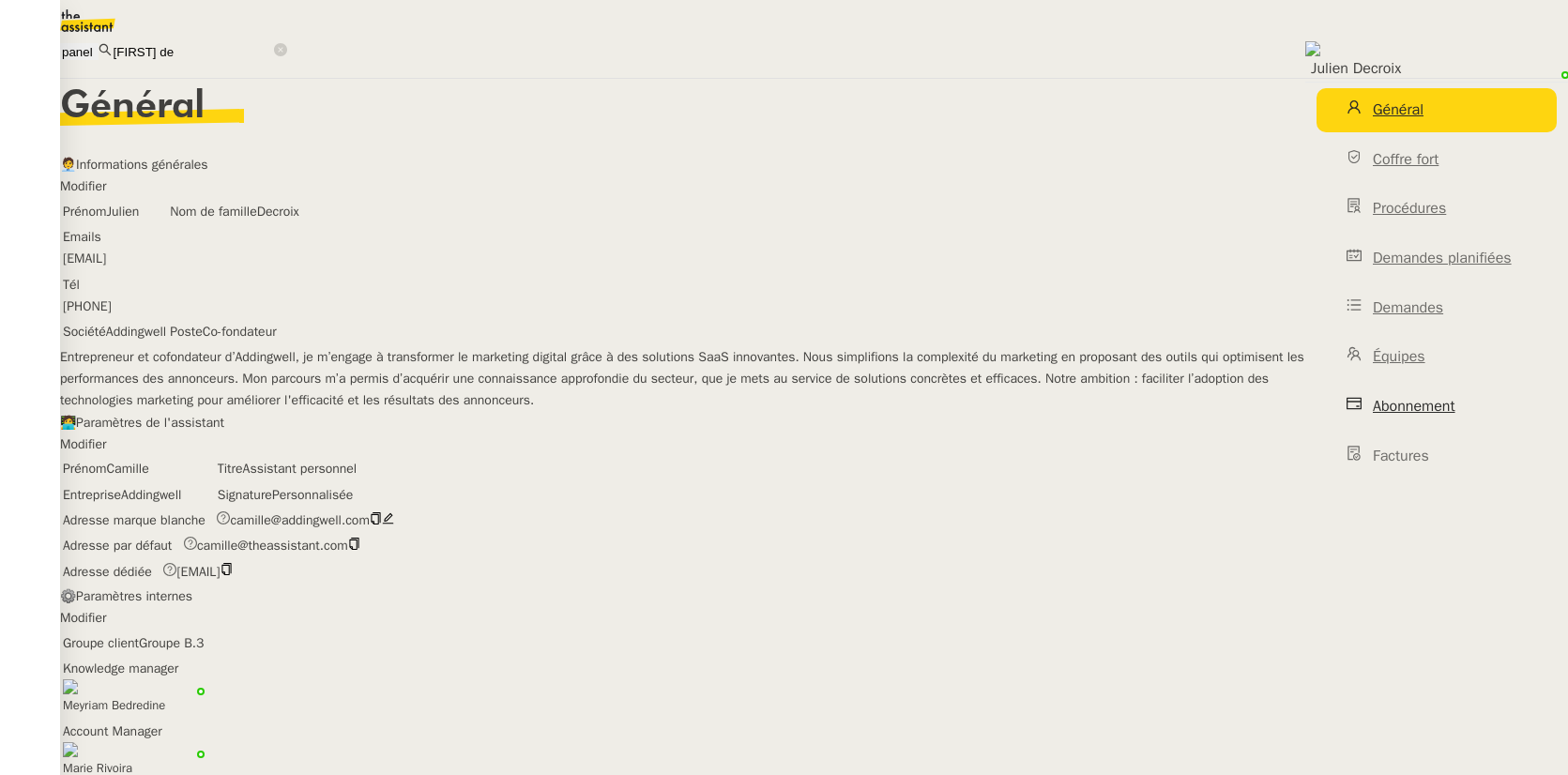 click on "Abonnement" at bounding box center [1414, 406] 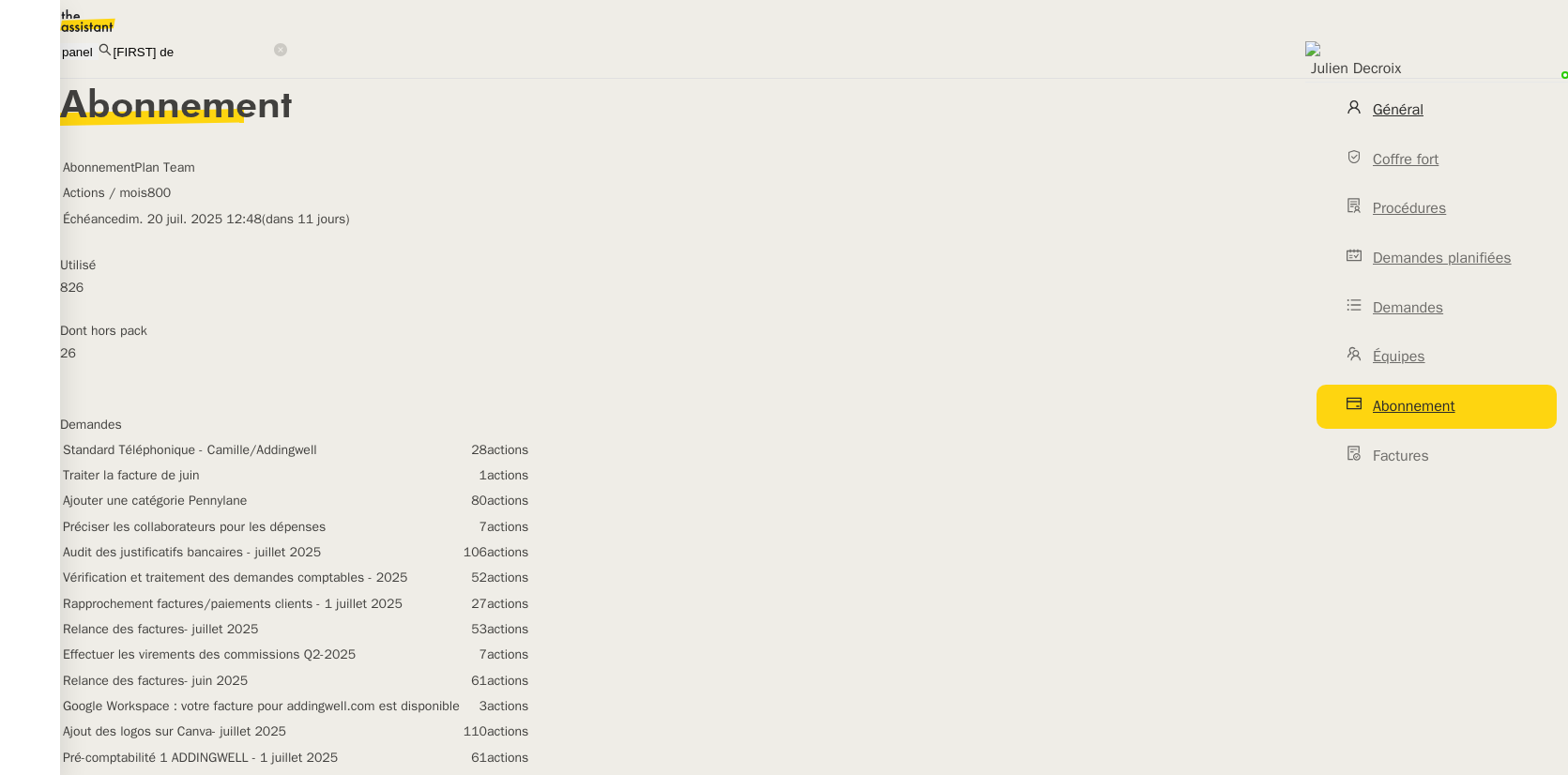click on "Général" at bounding box center (1398, 110) 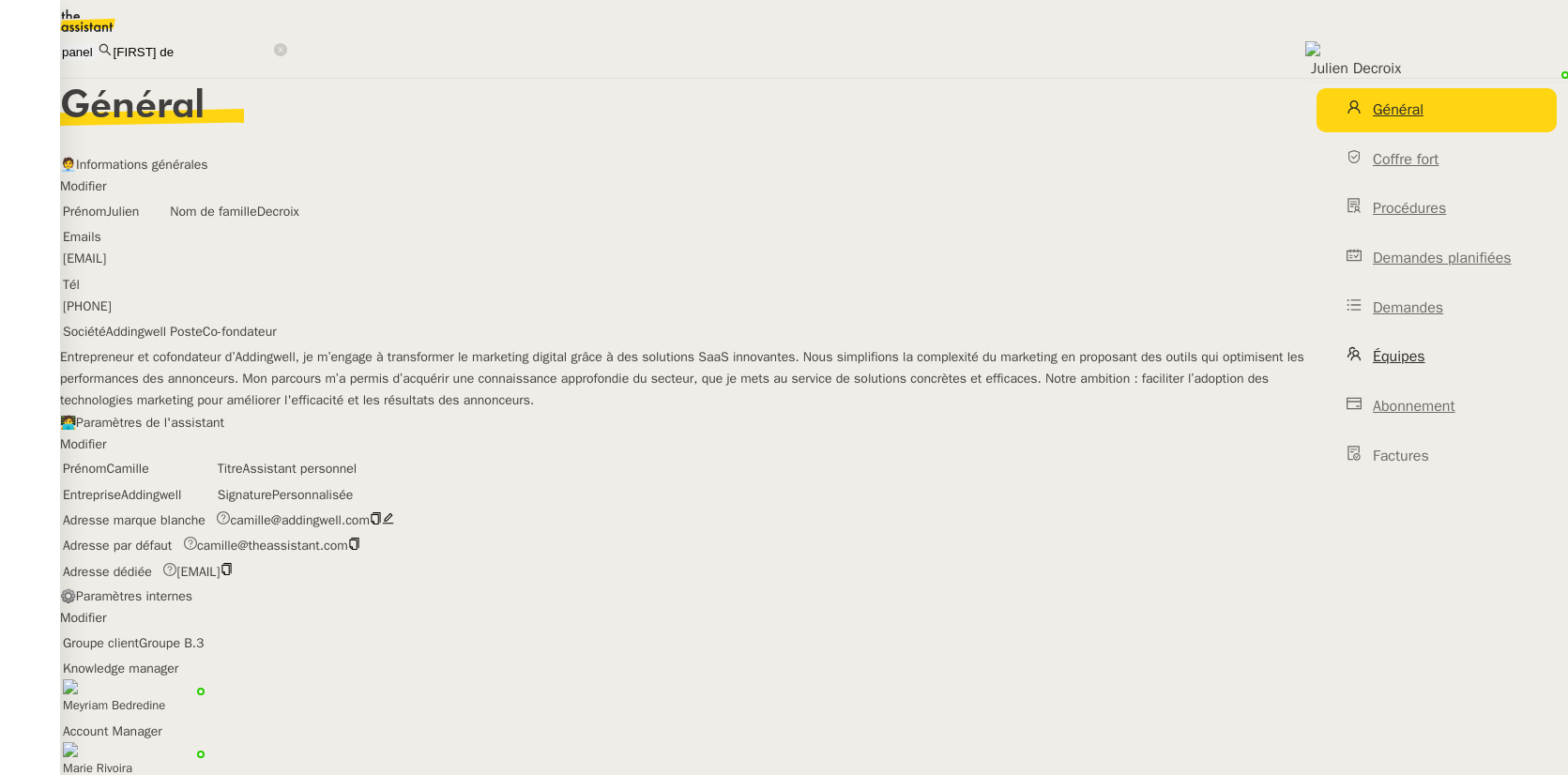 click on "Équipes" at bounding box center [1399, 357] 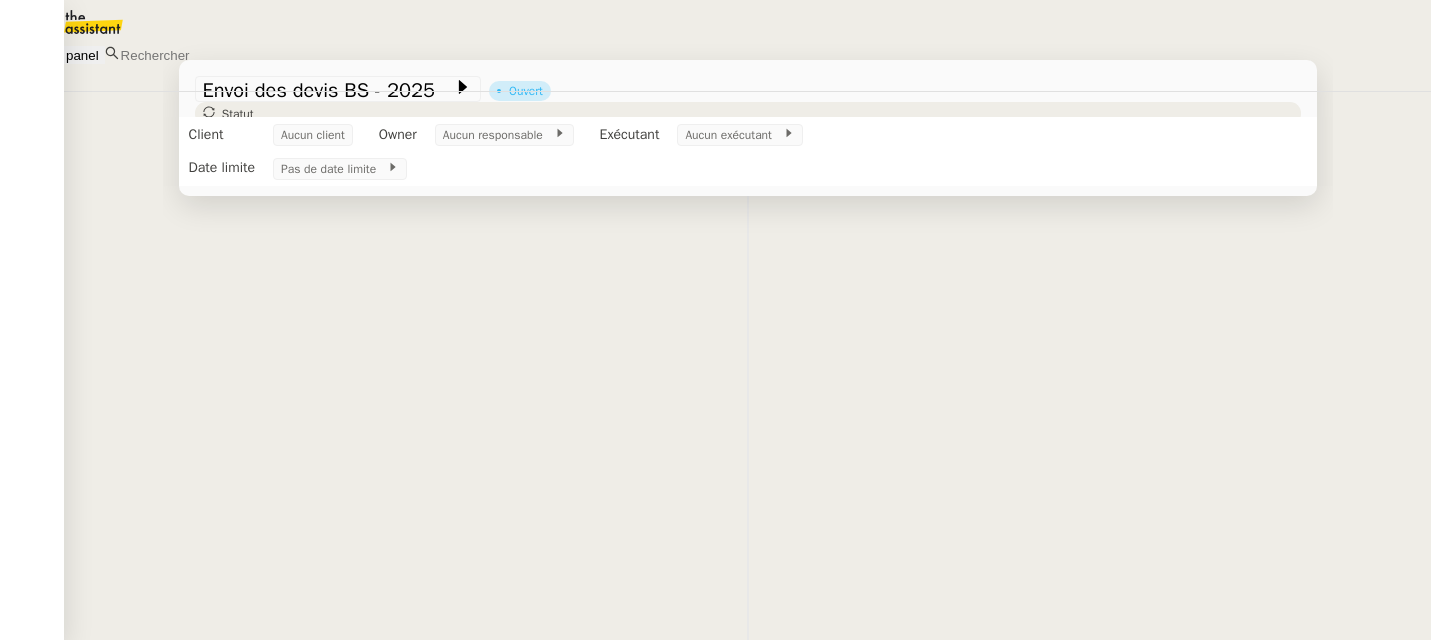 scroll, scrollTop: 0, scrollLeft: 0, axis: both 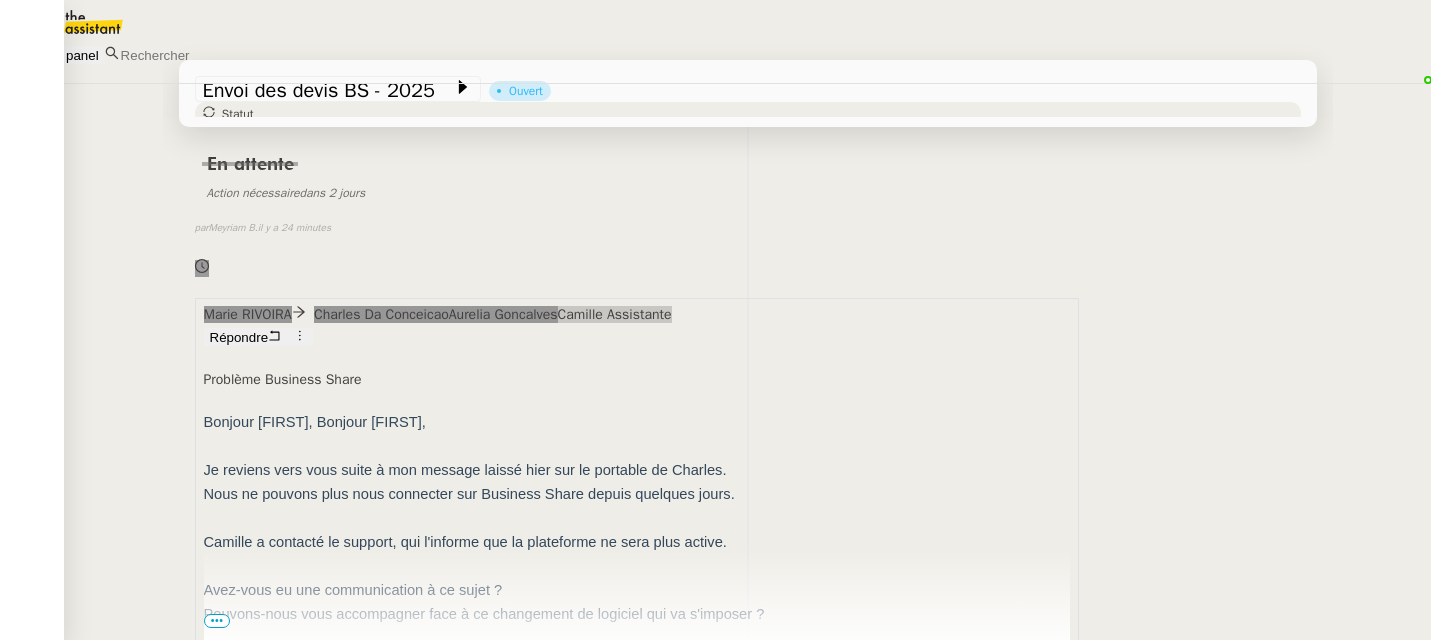 click on "•••" at bounding box center [217, 621] 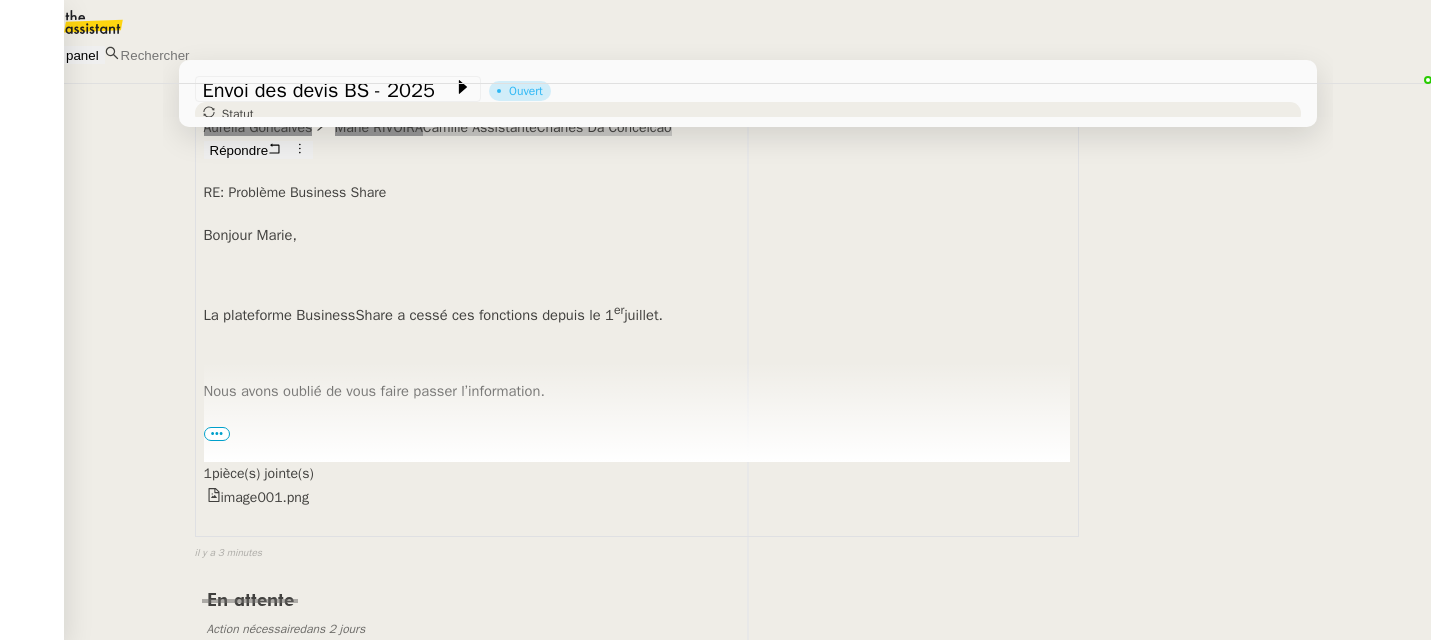 scroll, scrollTop: 329, scrollLeft: 0, axis: vertical 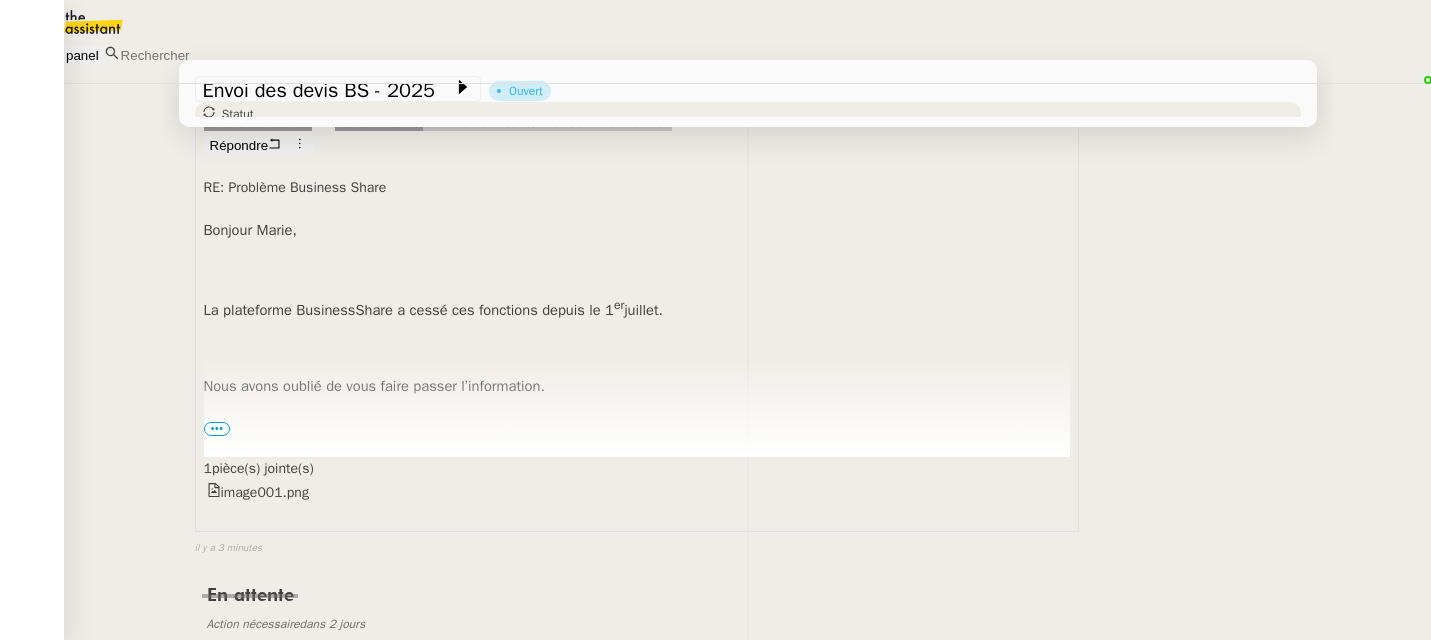 click on "•••" at bounding box center [217, 429] 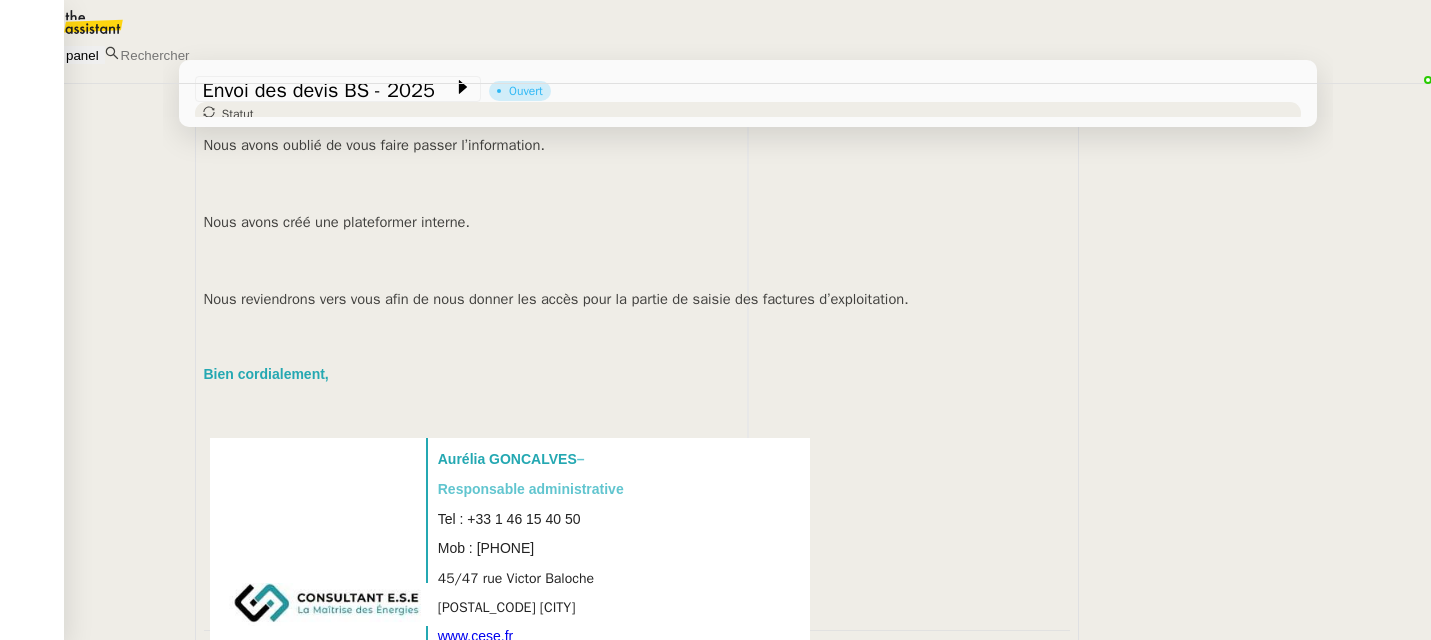 scroll, scrollTop: 0, scrollLeft: 0, axis: both 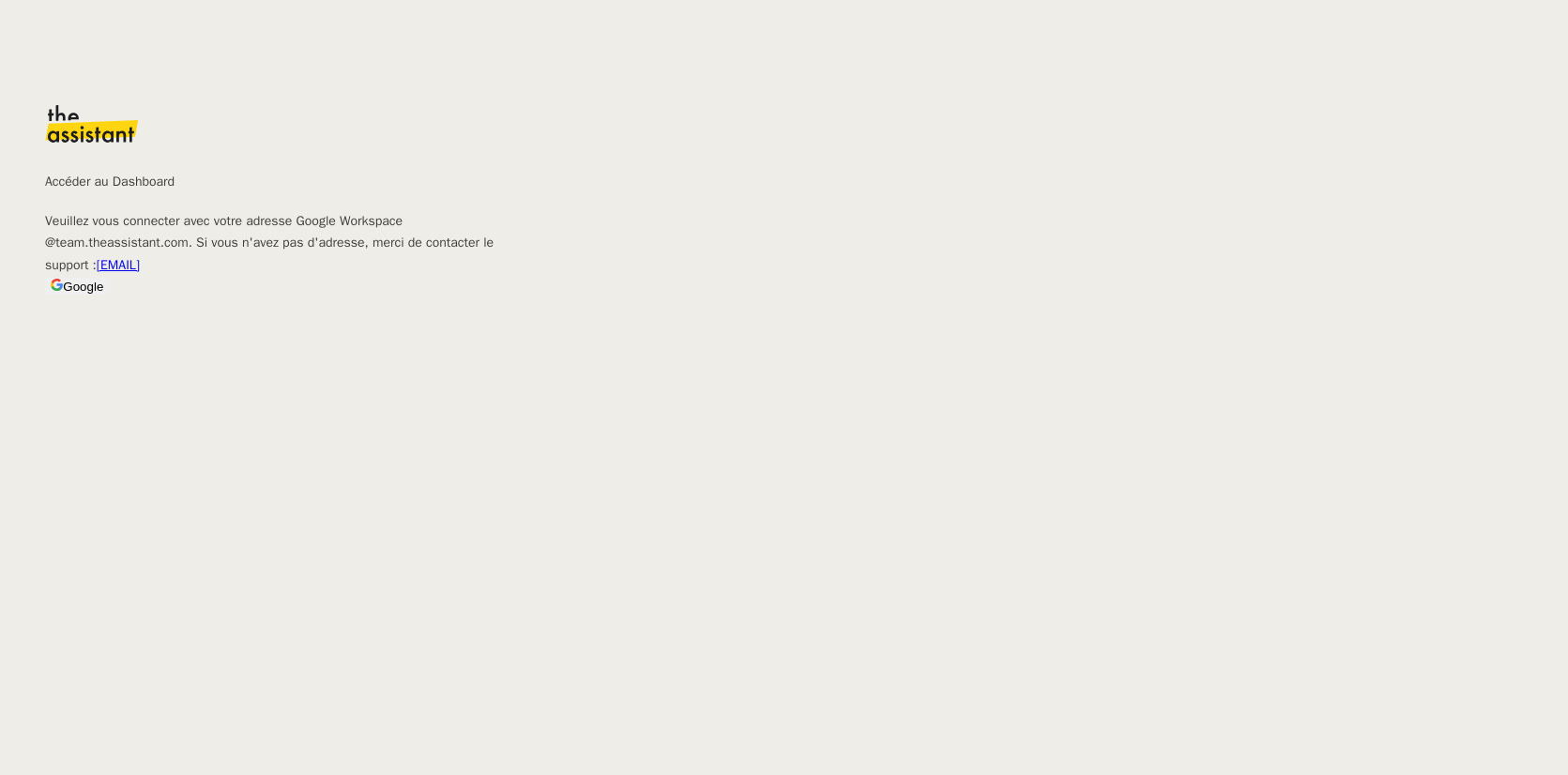 click on "Google" at bounding box center [83, 286] 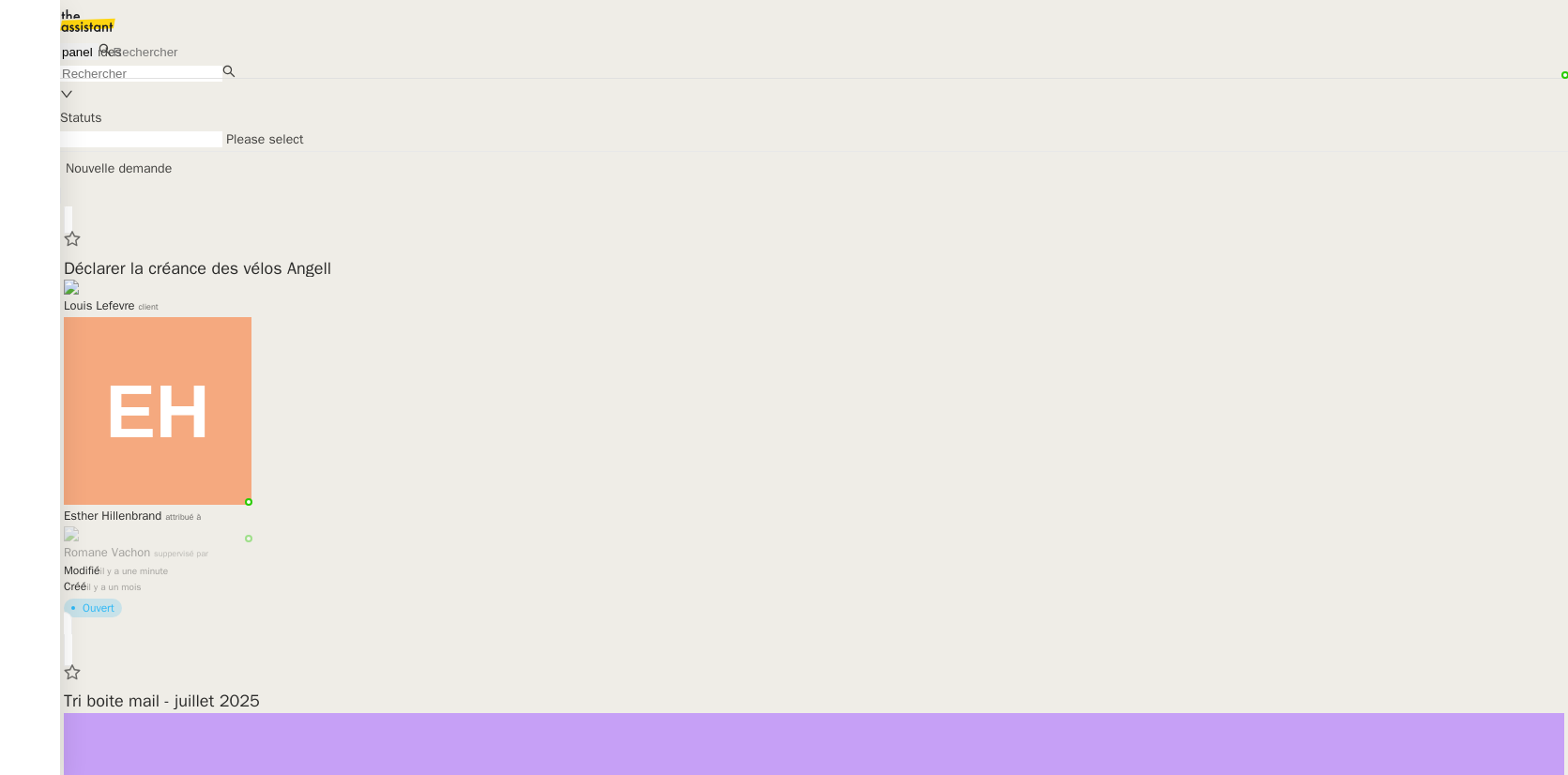 scroll, scrollTop: 0, scrollLeft: 0, axis: both 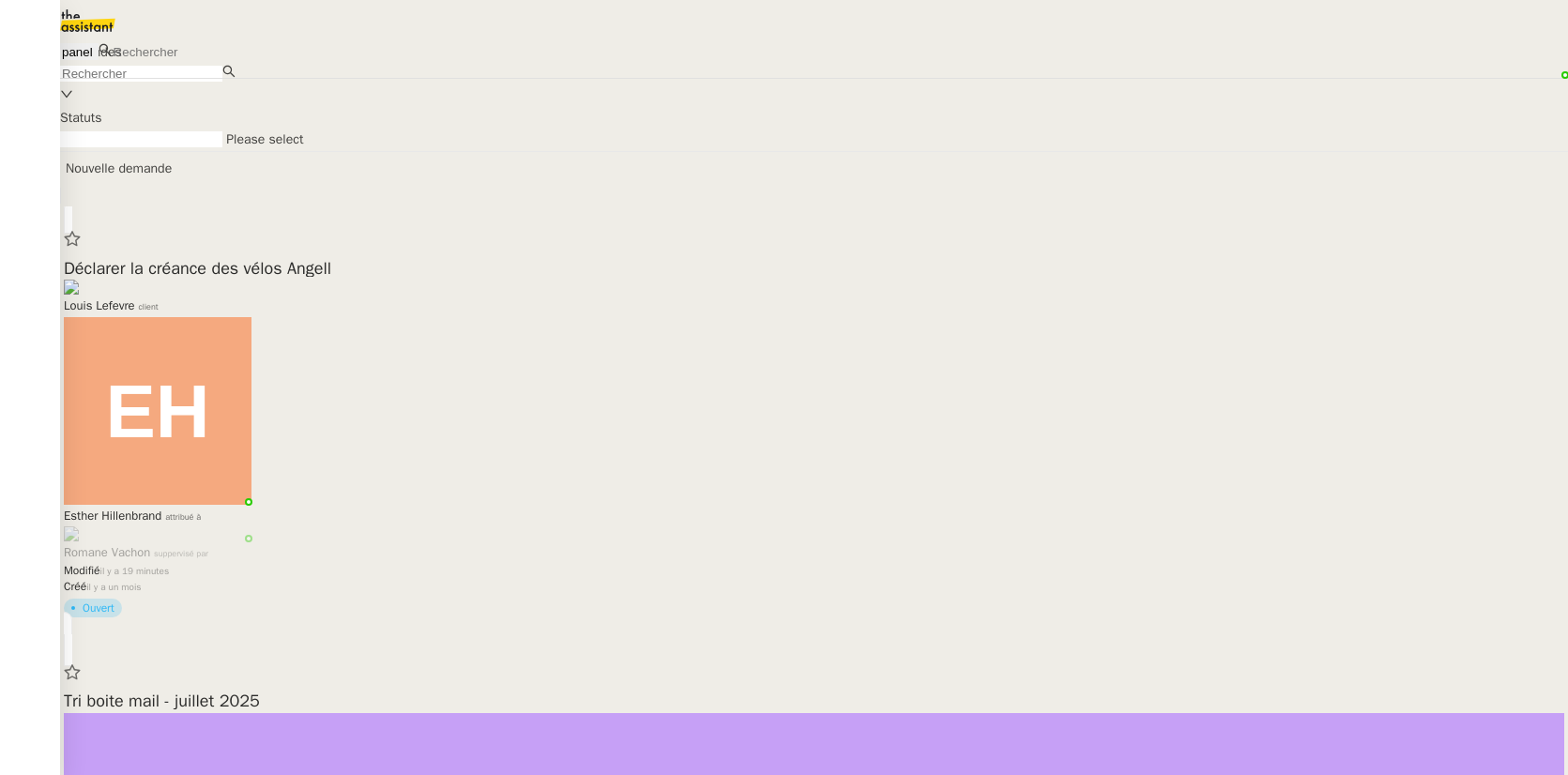 click at bounding box center [192, 52] 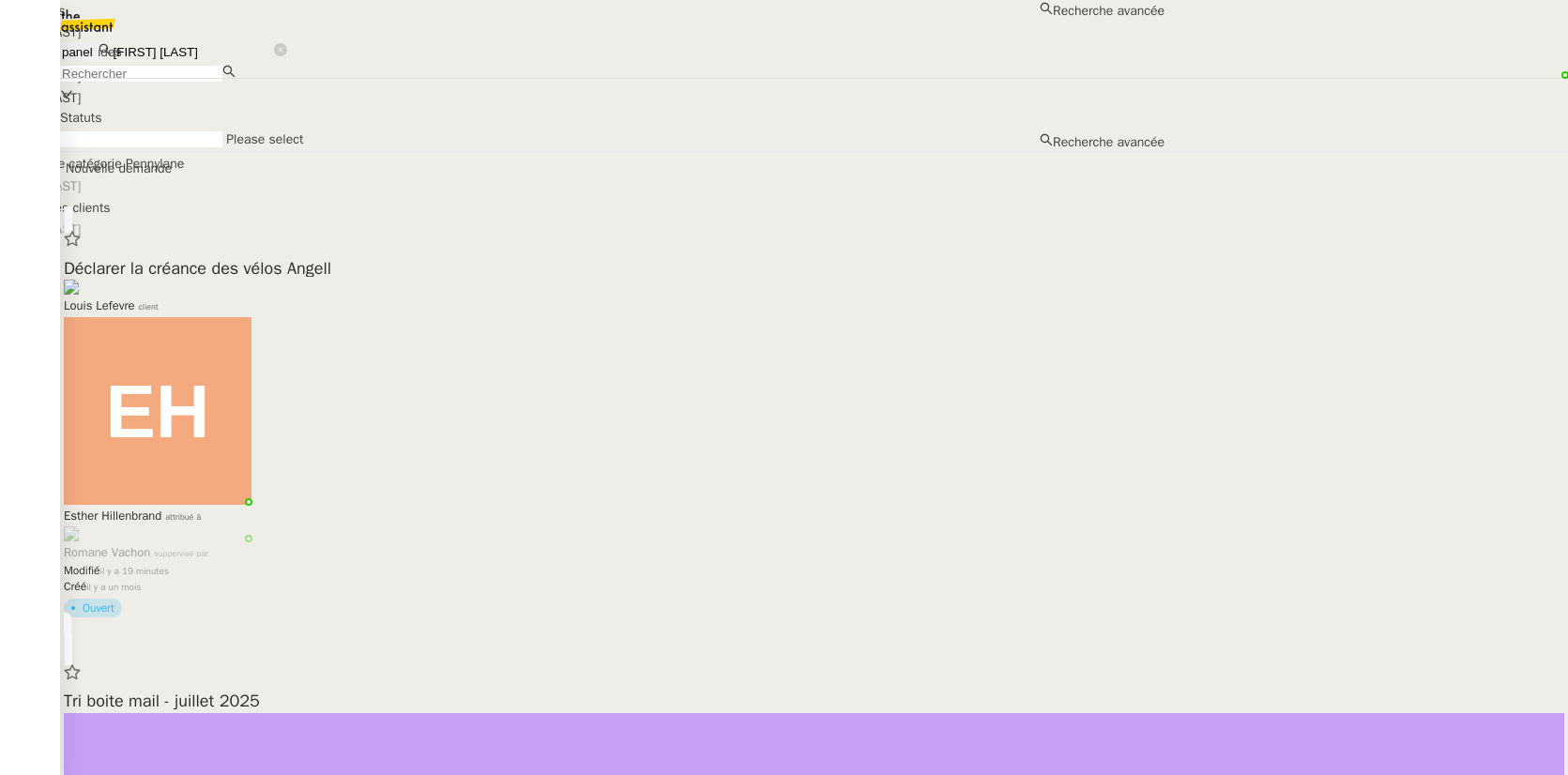 click on "[FIRST]  [LAST] [EMAIL]" at bounding box center [582, 43] 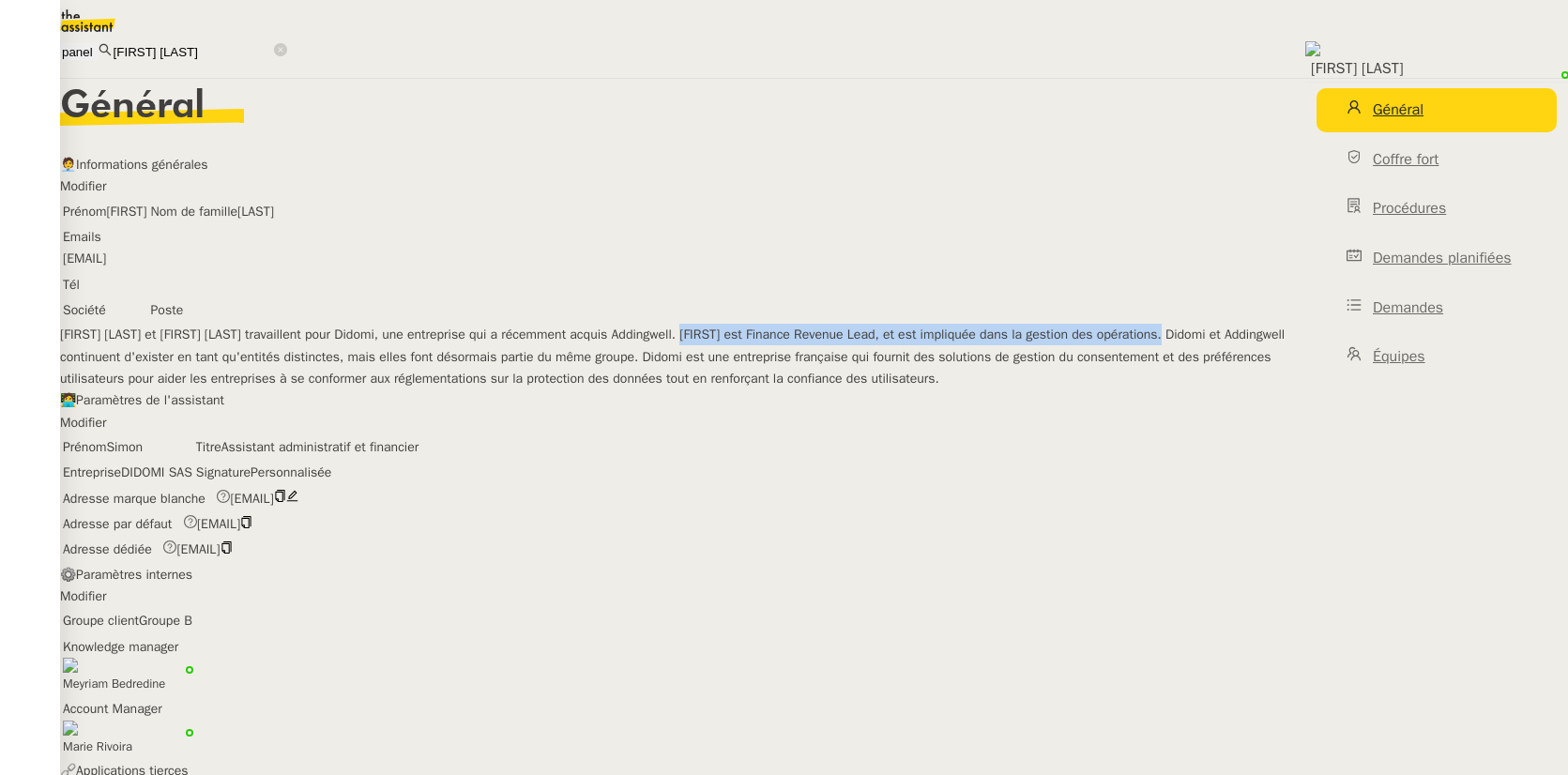 drag, startPoint x: 1003, startPoint y: 263, endPoint x: 1011, endPoint y: 244, distance: 20.615528 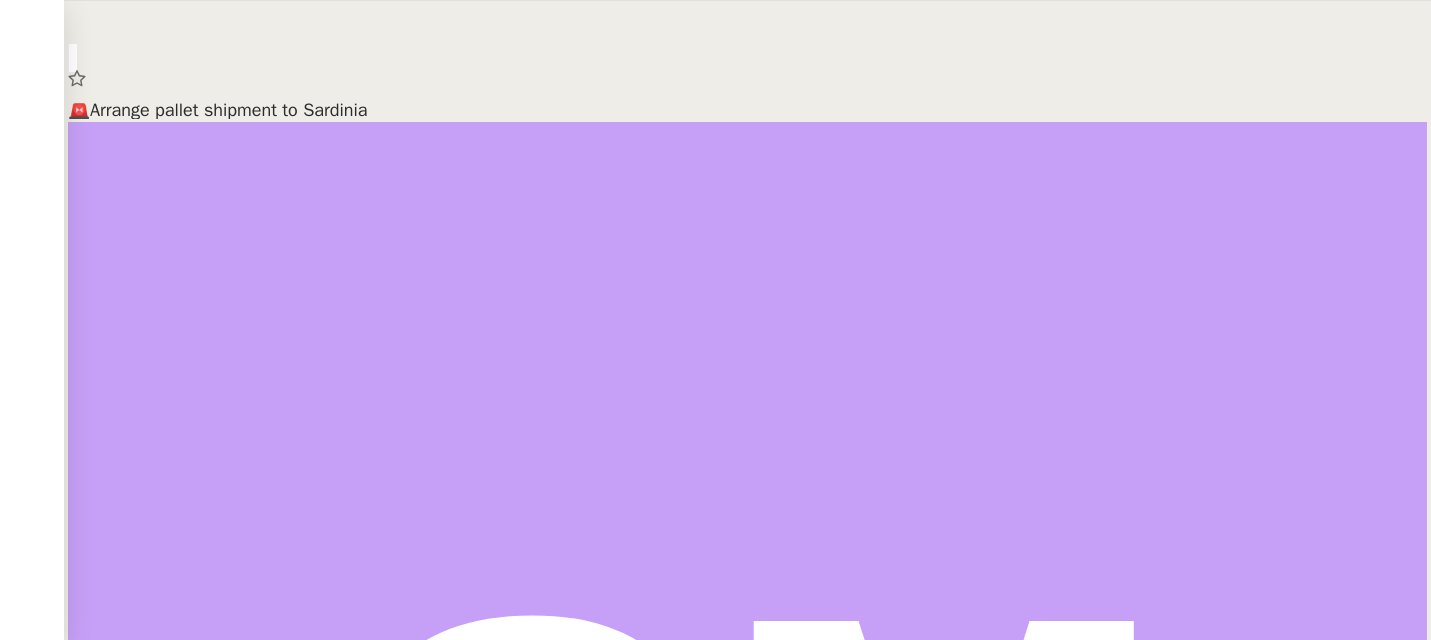 scroll, scrollTop: 0, scrollLeft: 0, axis: both 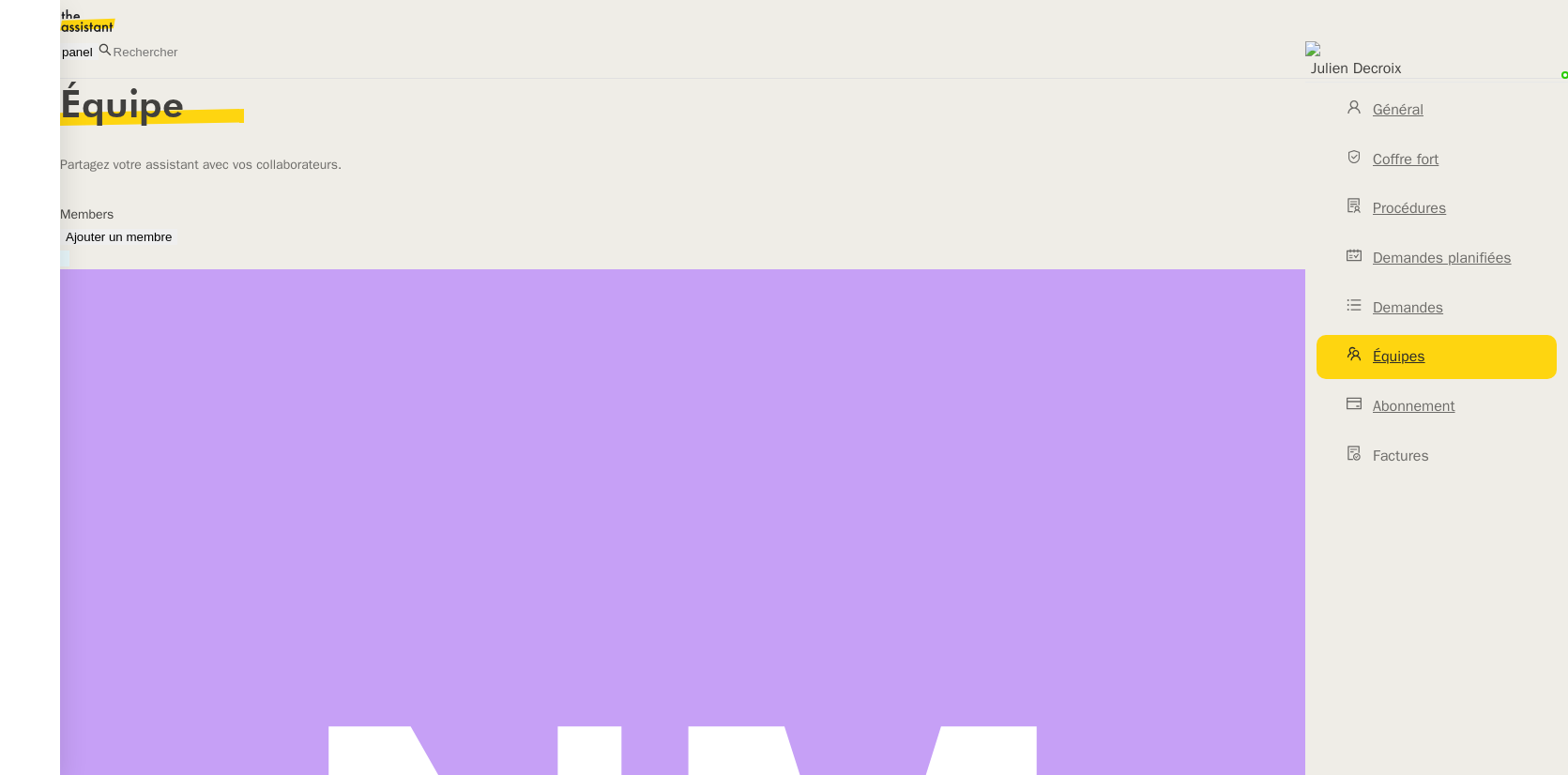 drag, startPoint x: 538, startPoint y: 237, endPoint x: 387, endPoint y: 227, distance: 151.33076 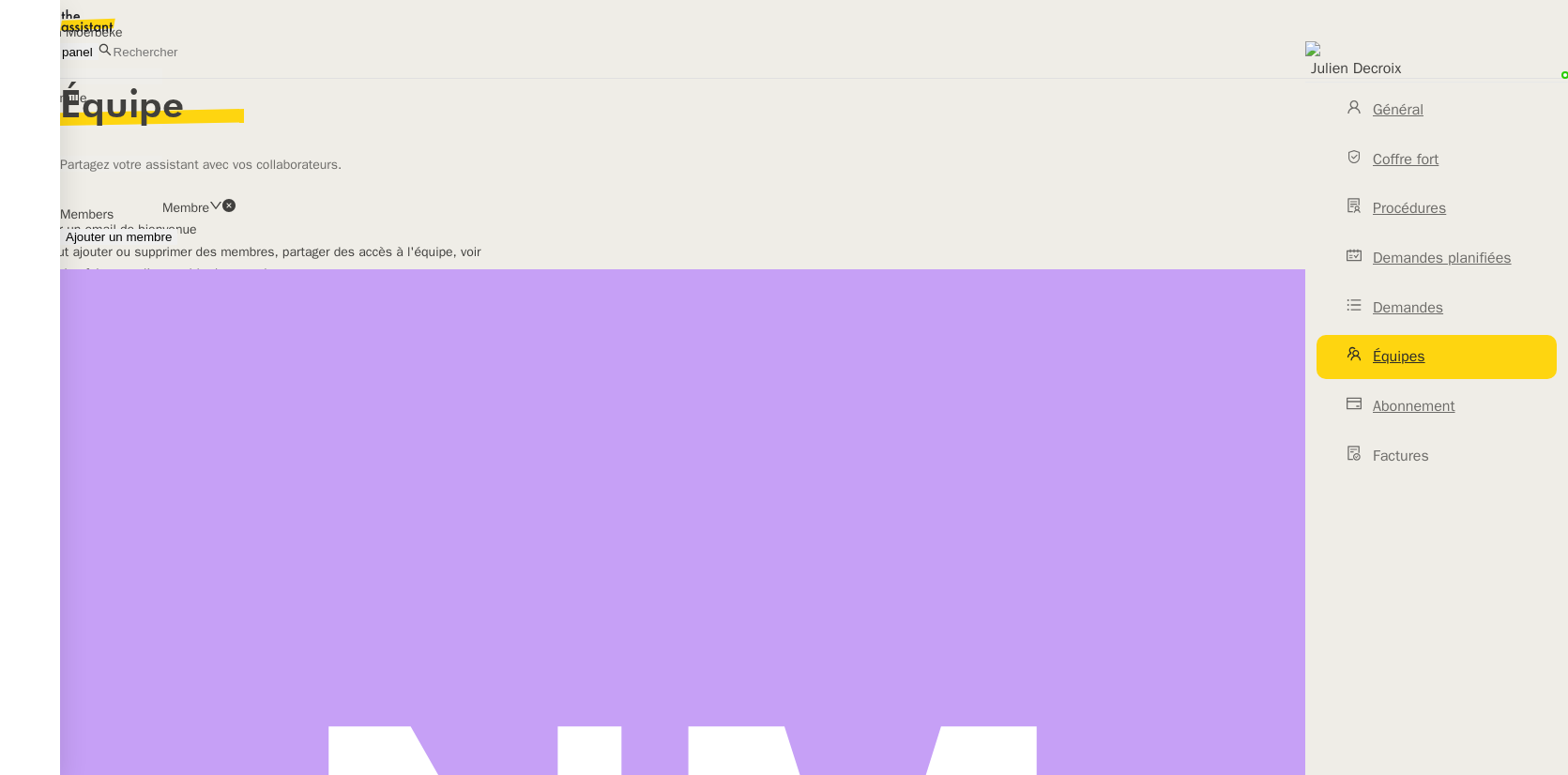 click at bounding box center (11, 8) 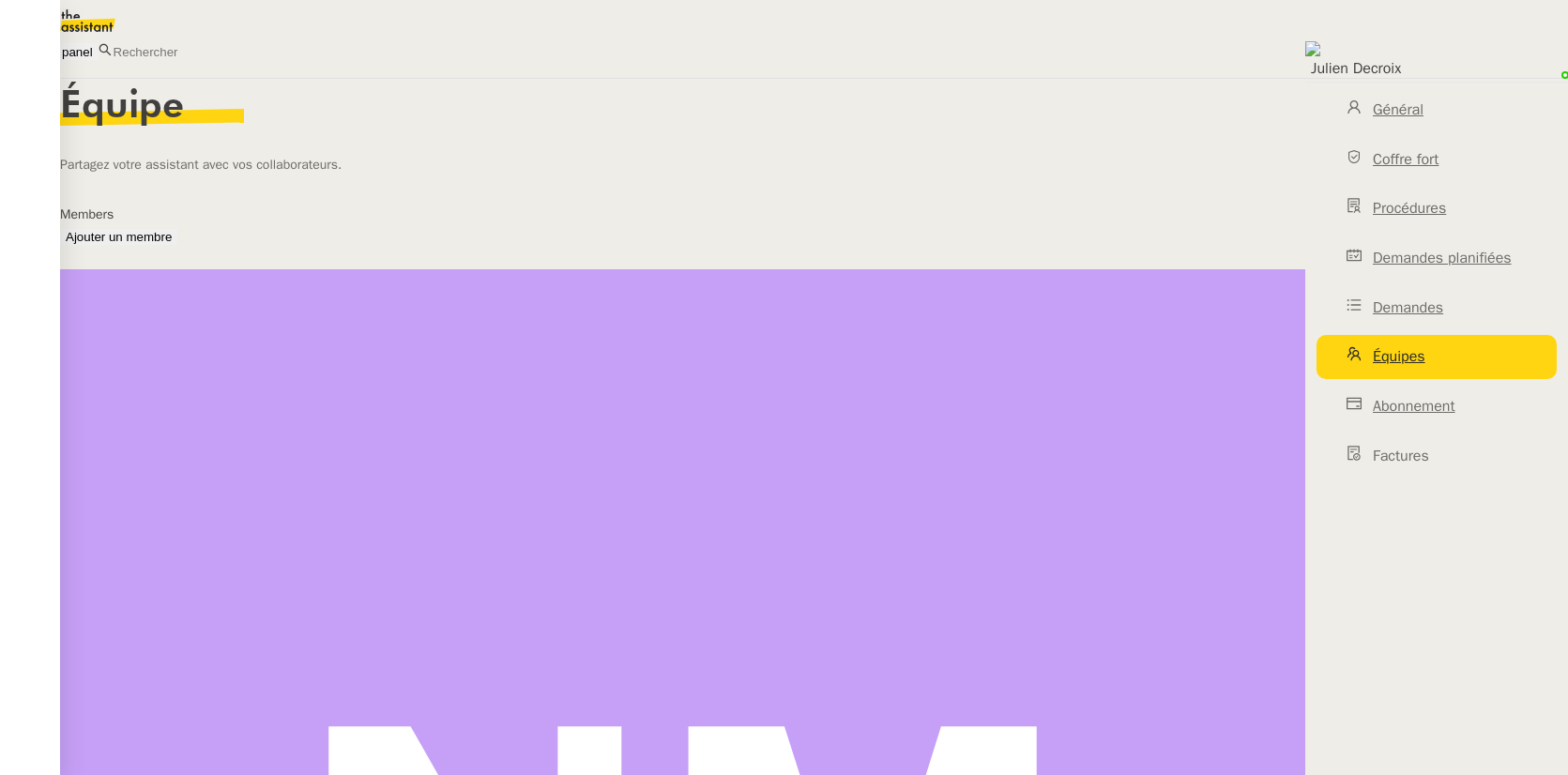 copy on "Naelle Van Moerbeke" 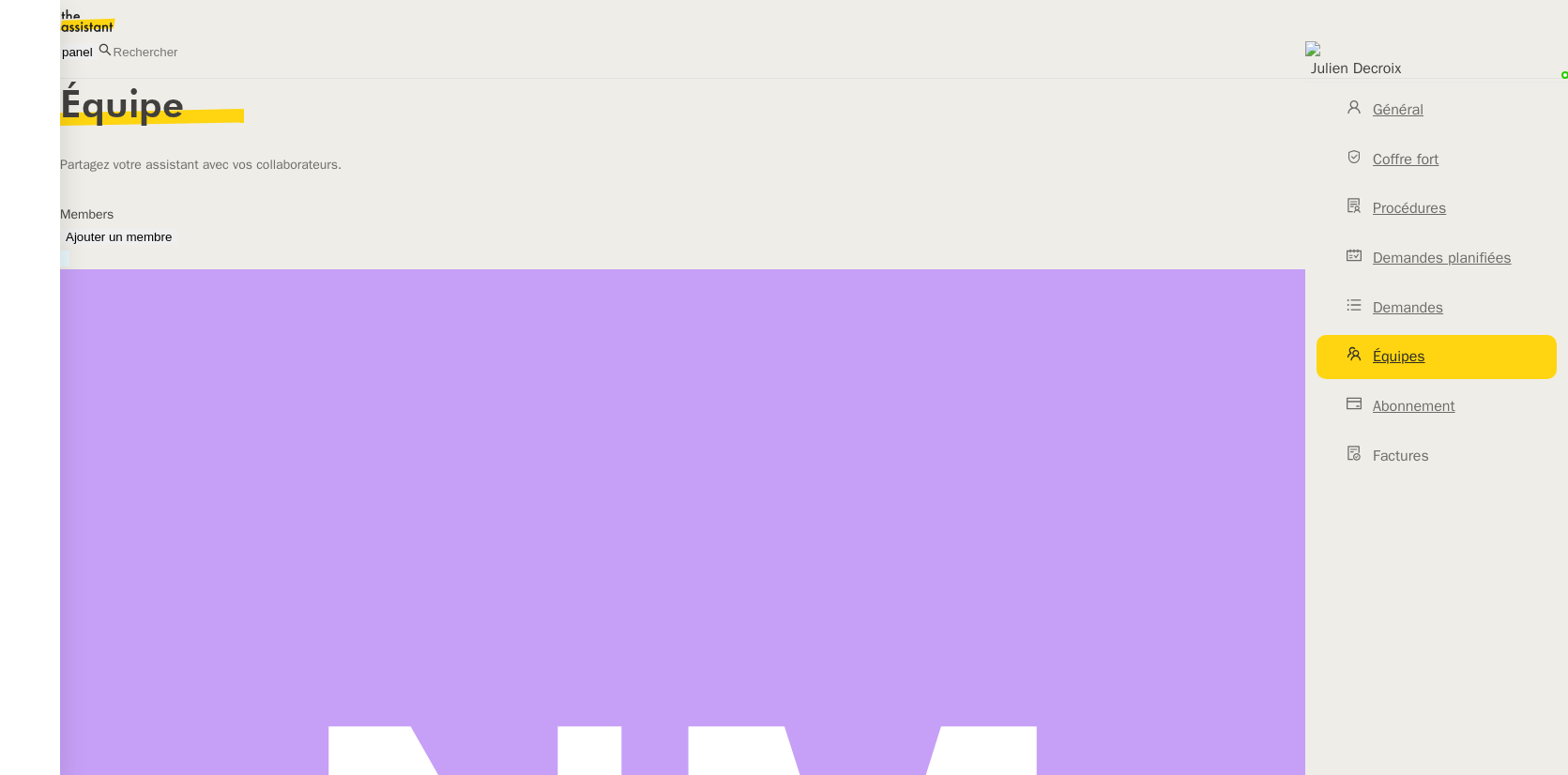 click on "Naelle Van Moerbeke" at bounding box center (814, 1542) 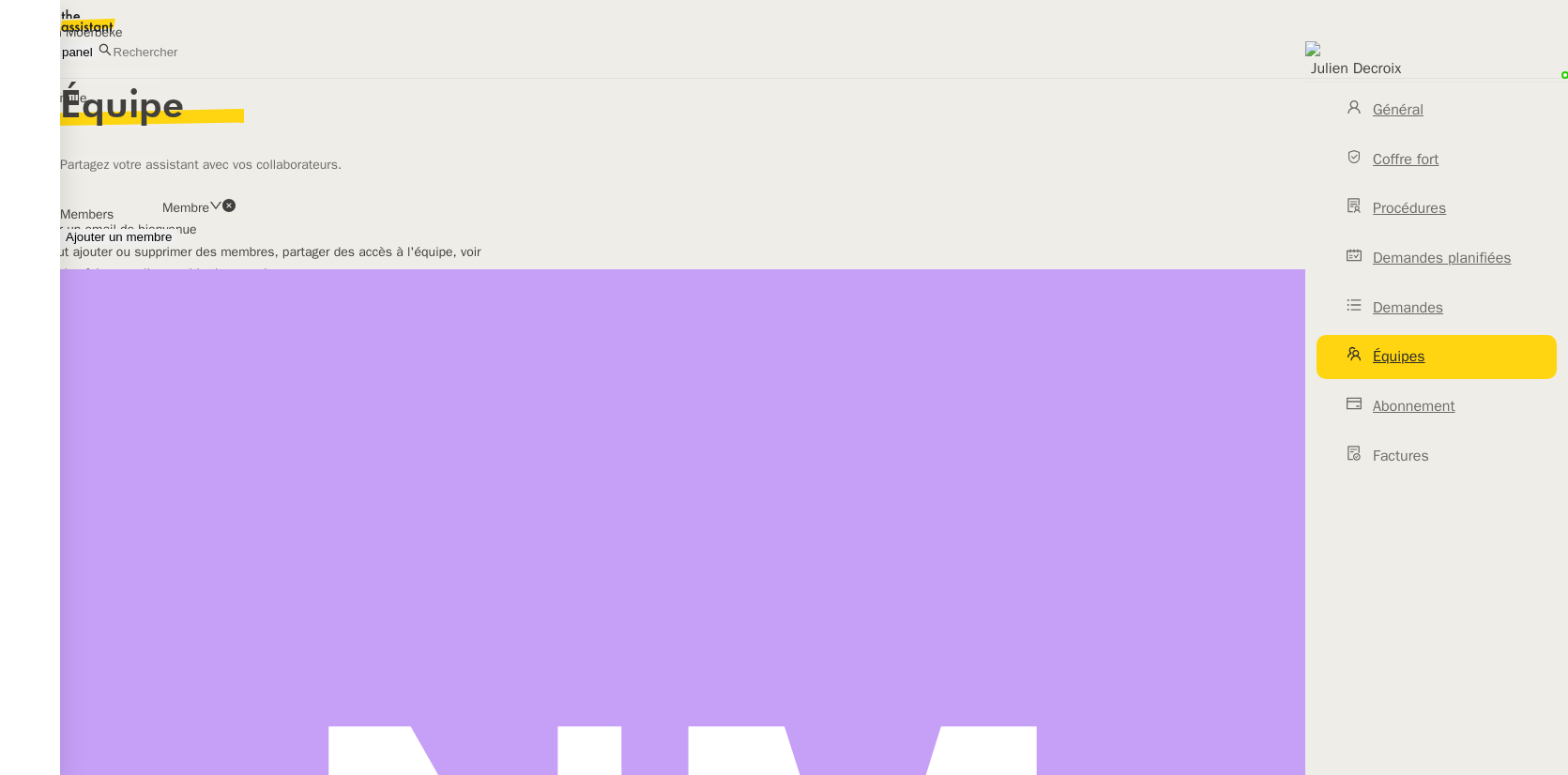 click at bounding box center (12, 8) 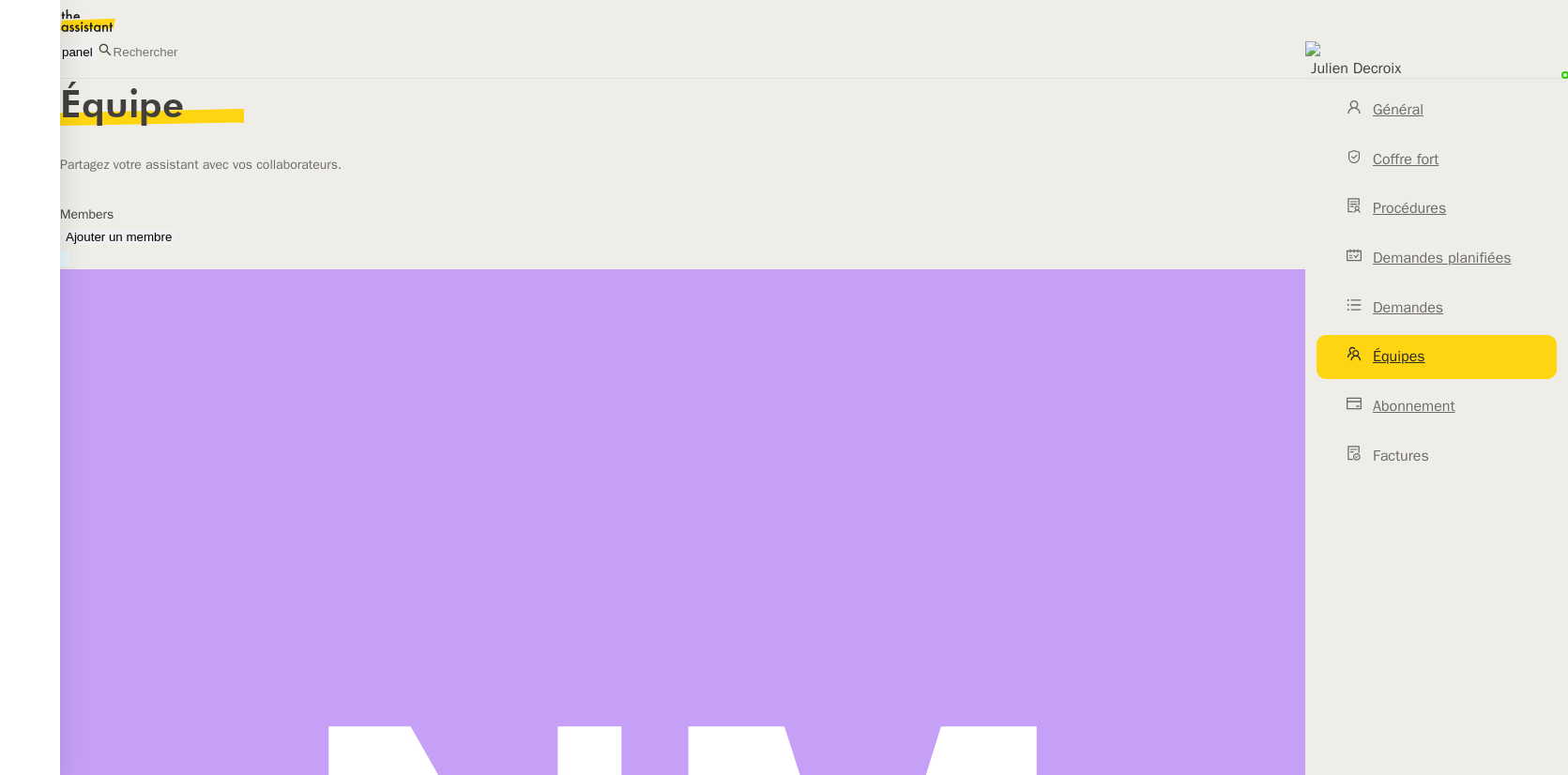 click on "[EMAIL]" at bounding box center (814, 1582) 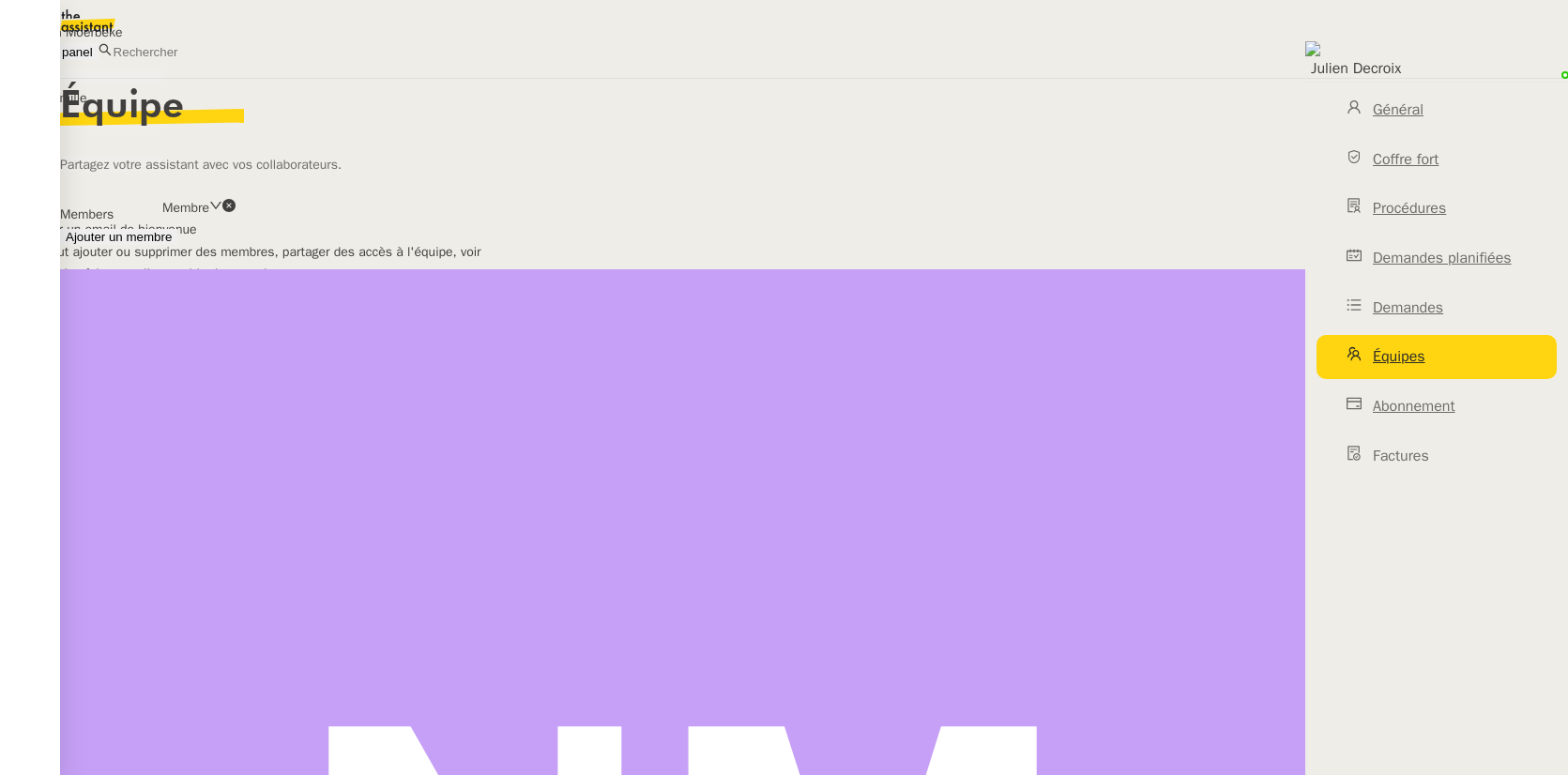 click at bounding box center (11, 8) 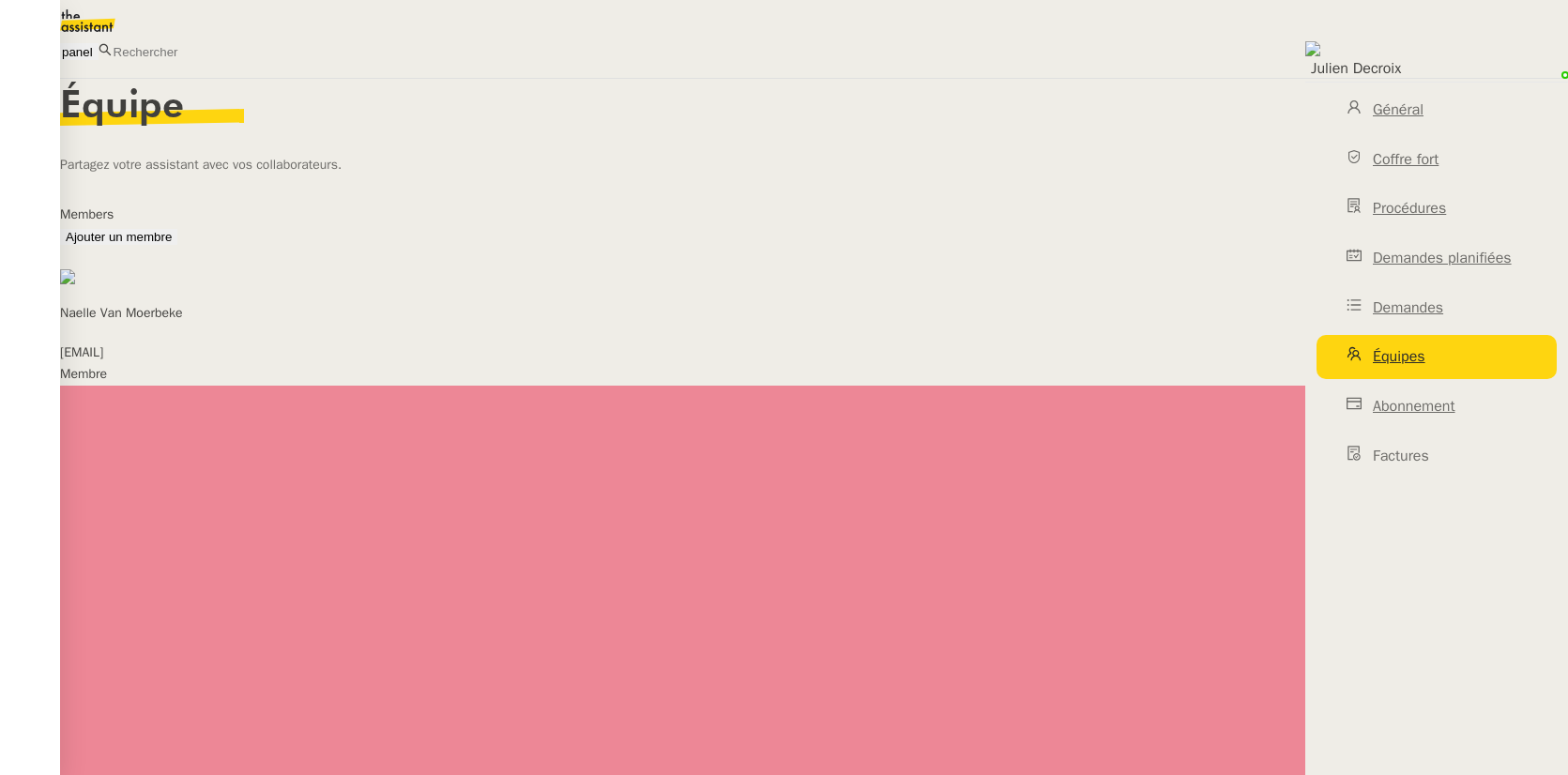drag, startPoint x: 485, startPoint y: 335, endPoint x: 385, endPoint y: 340, distance: 100.12492 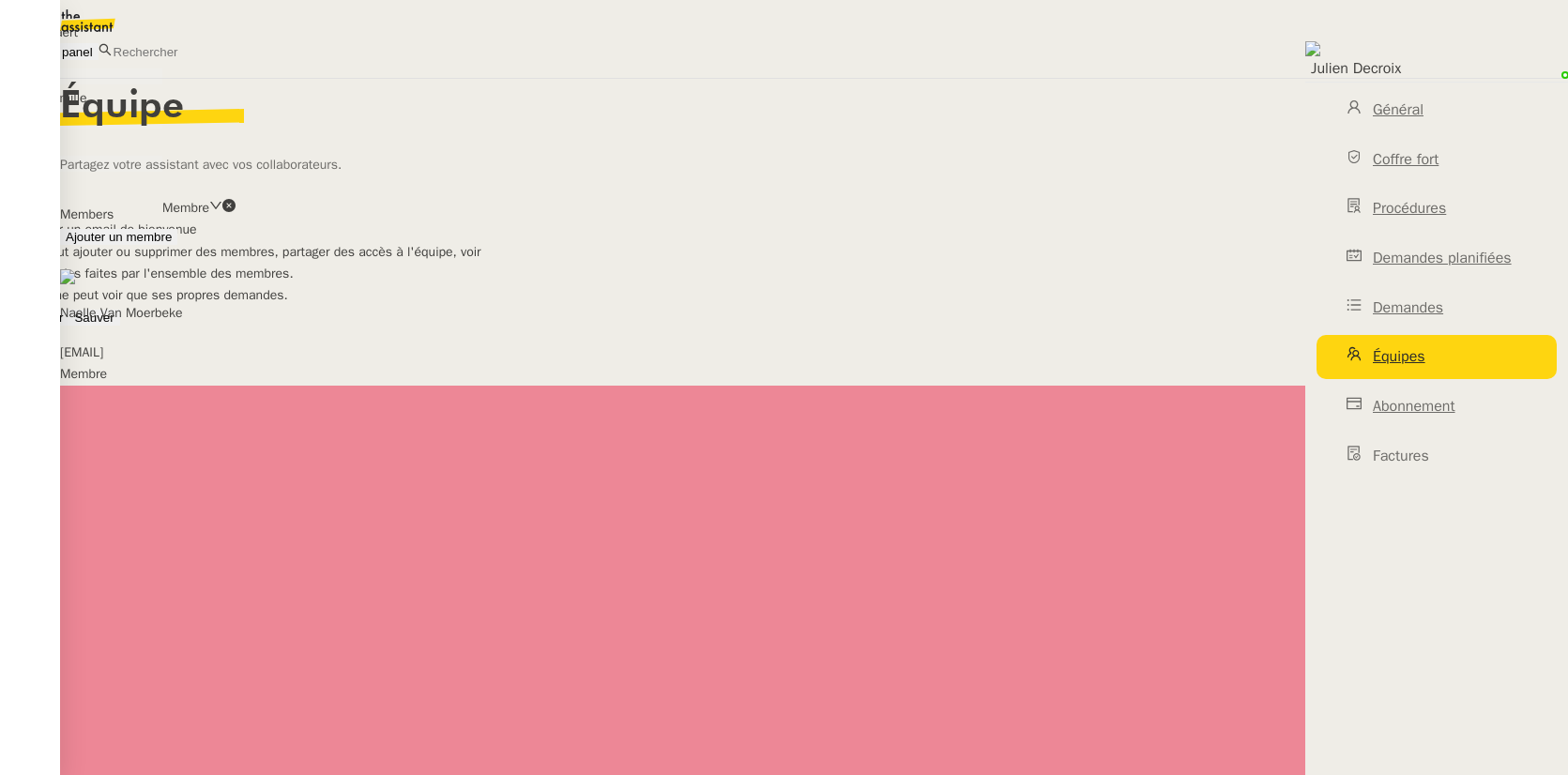 type 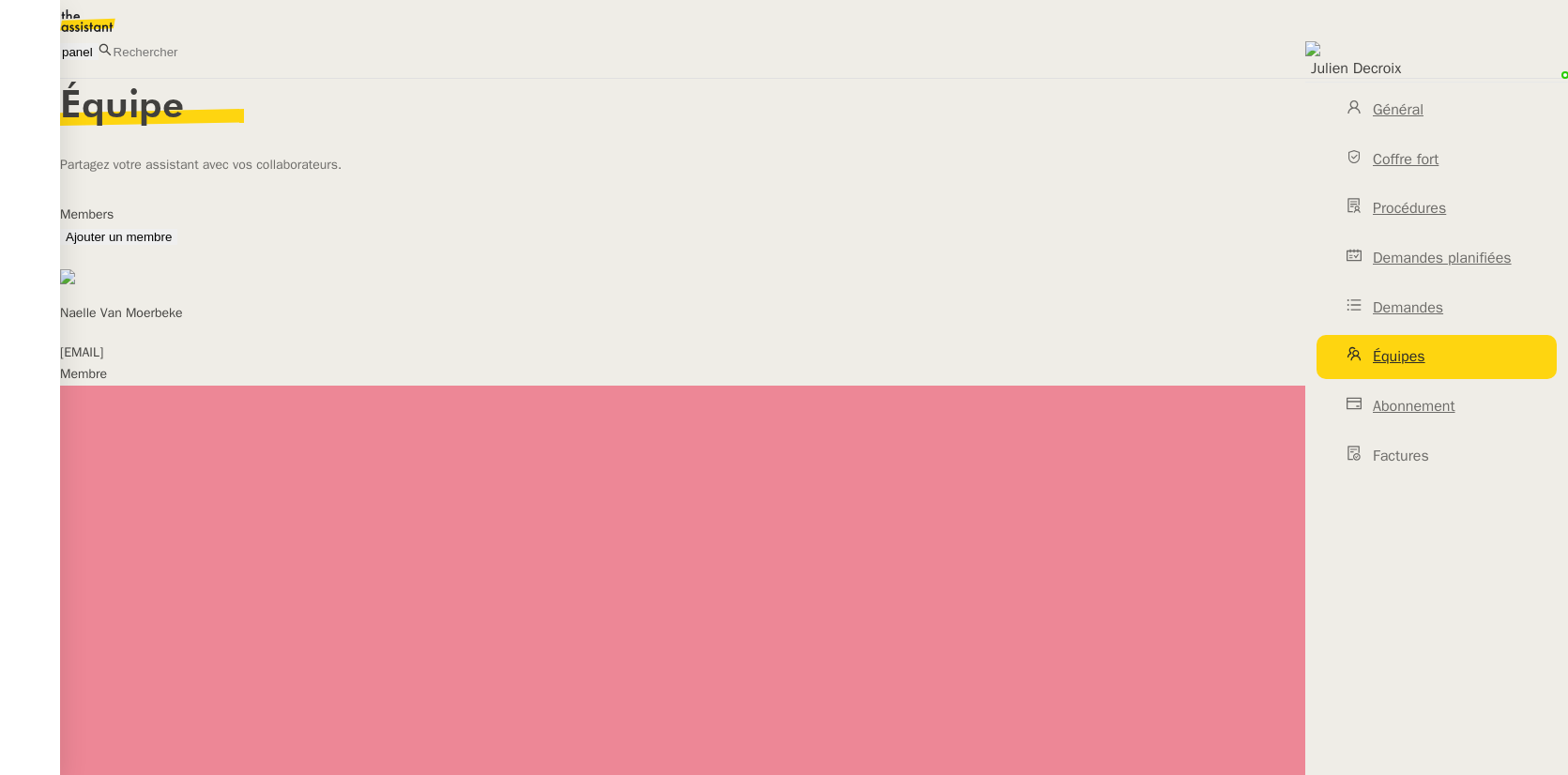 copy on "Romain Baert" 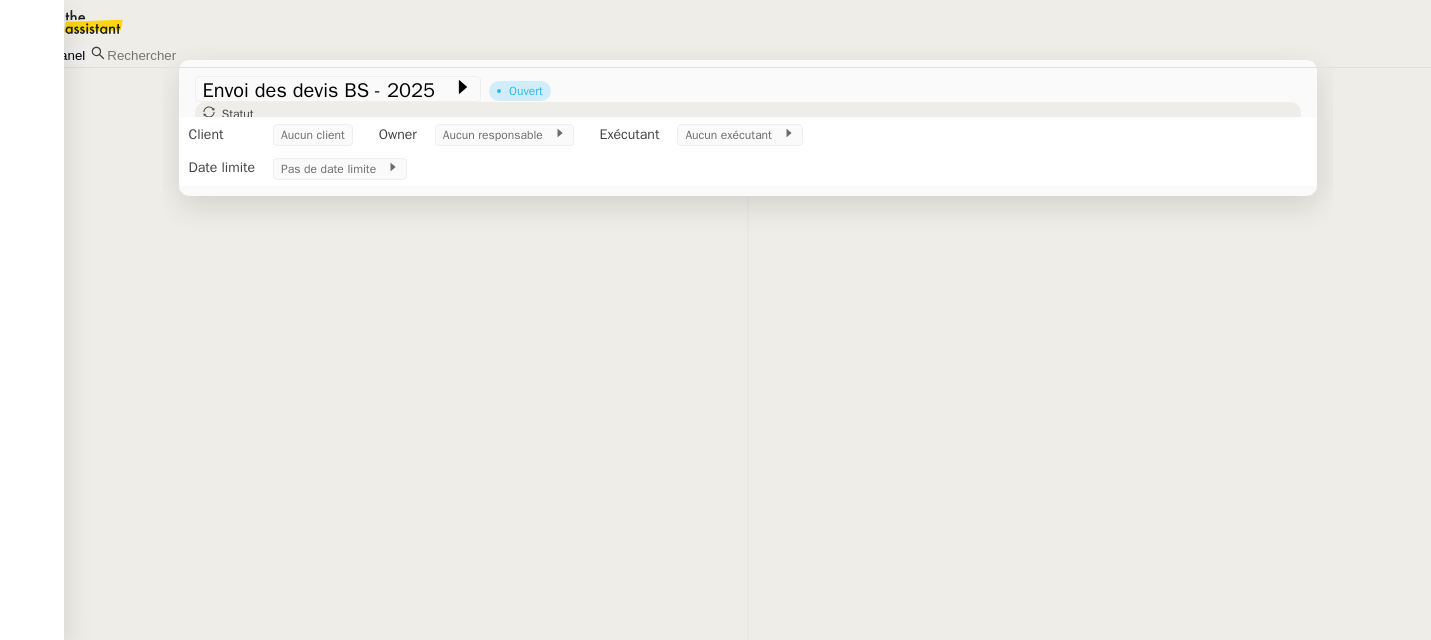scroll, scrollTop: 0, scrollLeft: 0, axis: both 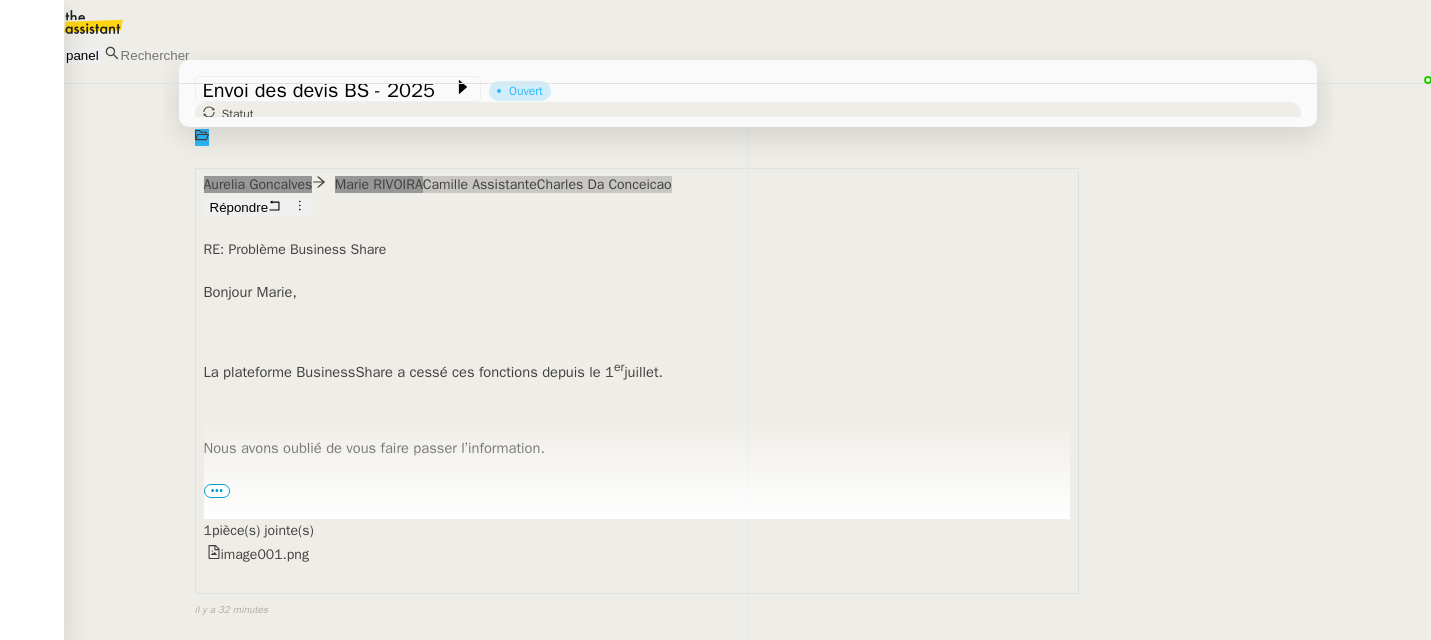 click on "•••" at bounding box center (217, 491) 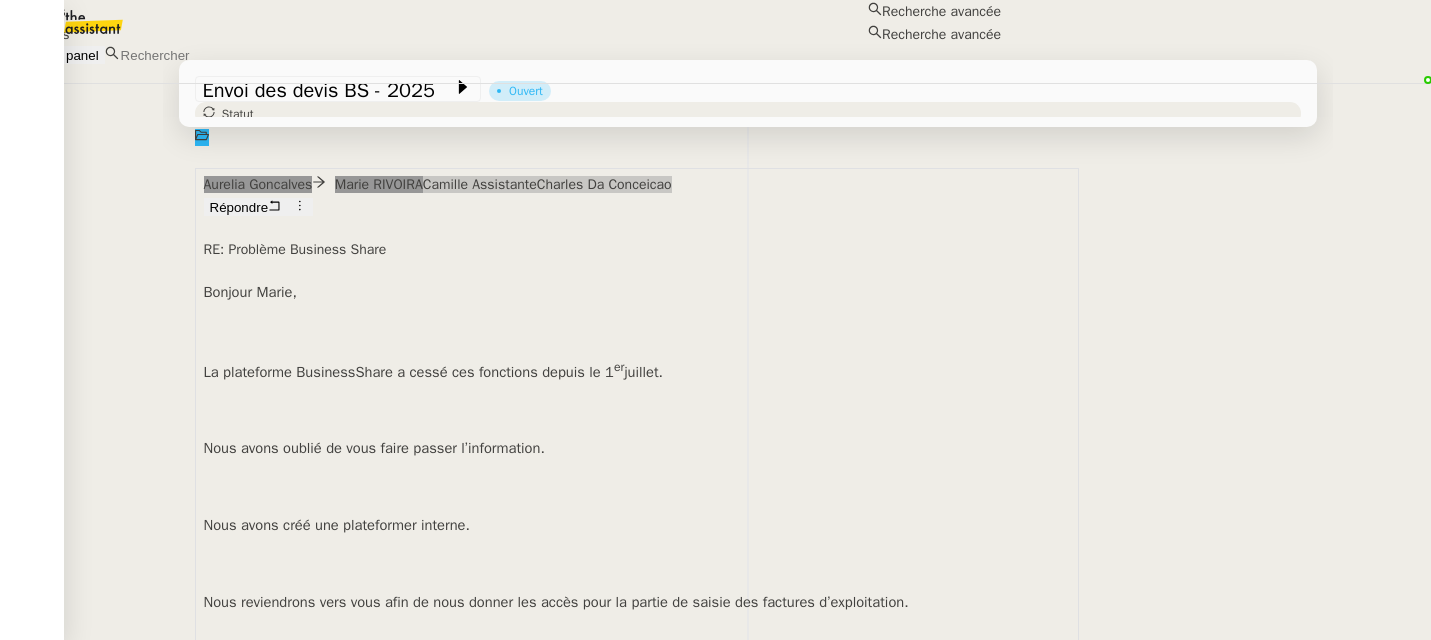 click at bounding box center [205, 55] 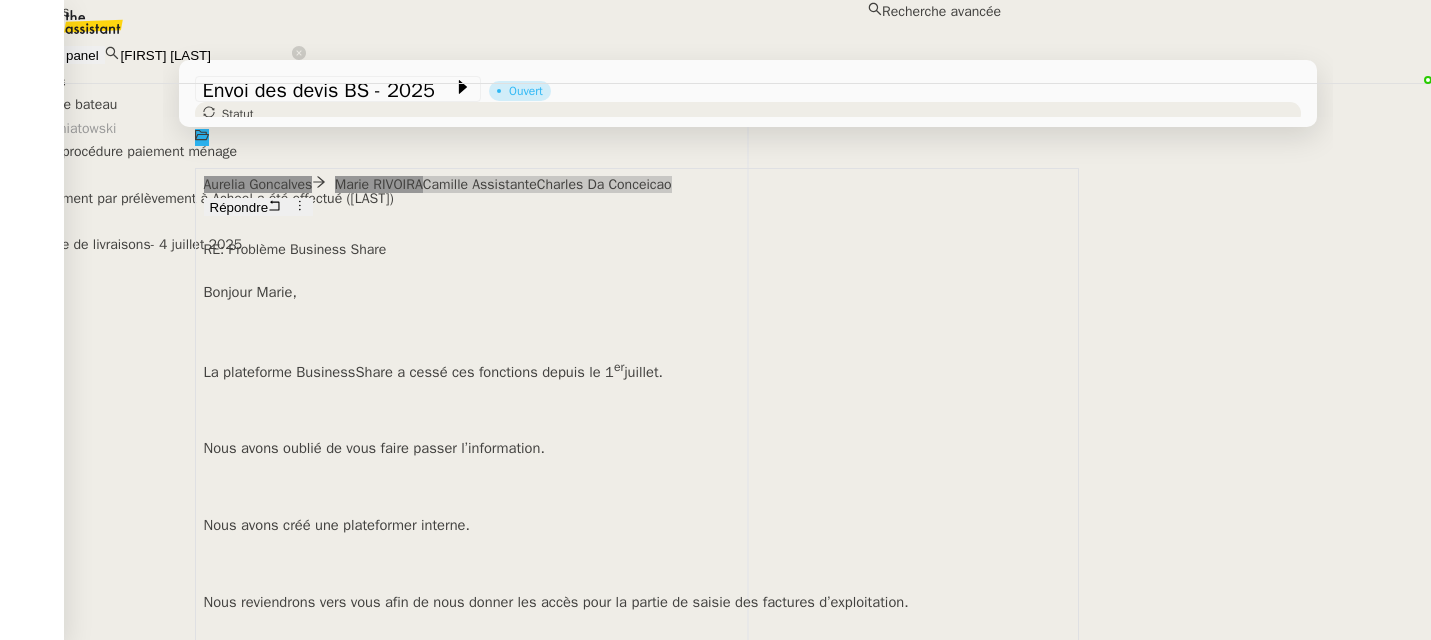 click on "Ilyes Hadj" at bounding box center [500, 34] 